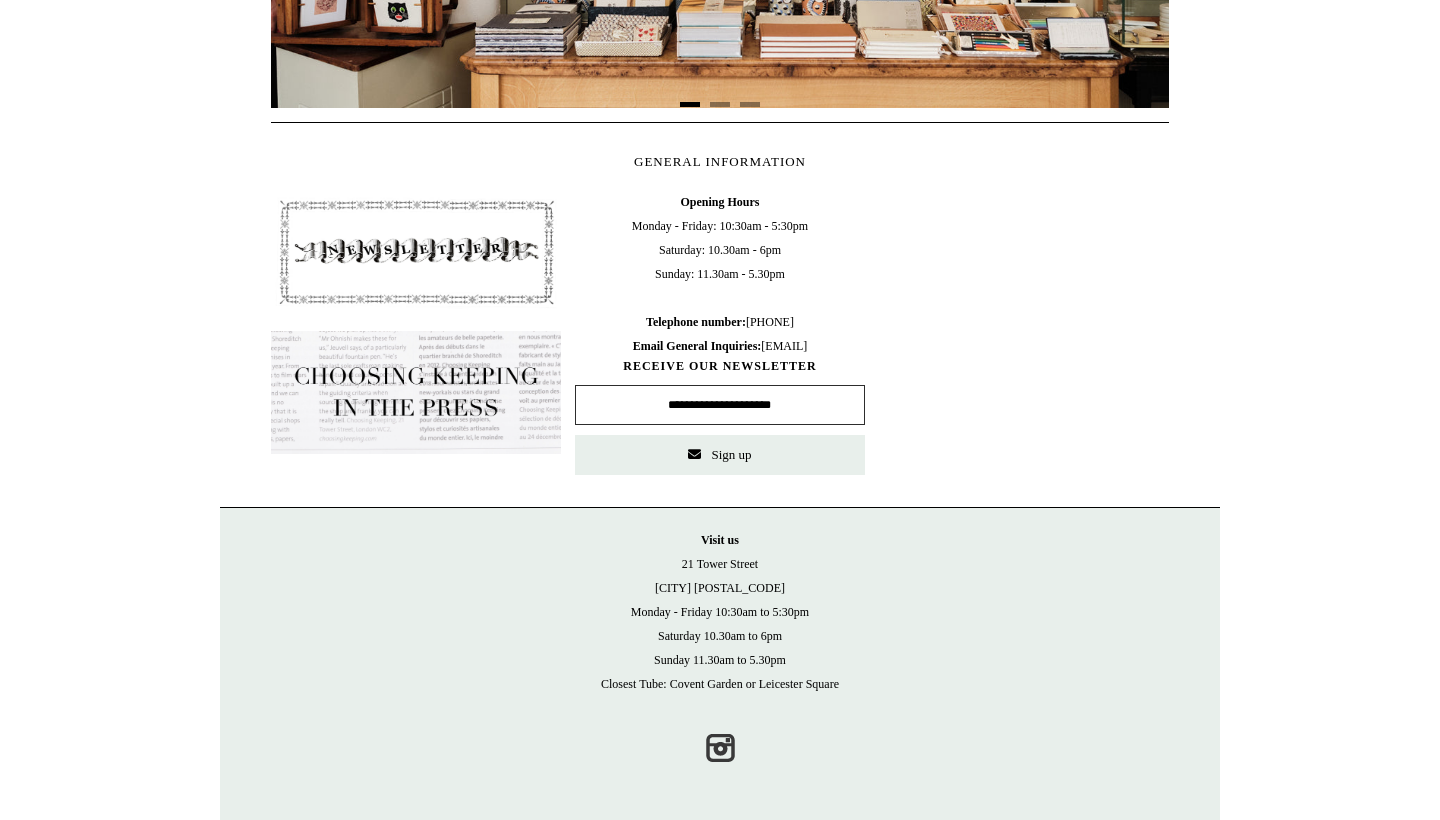 scroll, scrollTop: 864, scrollLeft: 0, axis: vertical 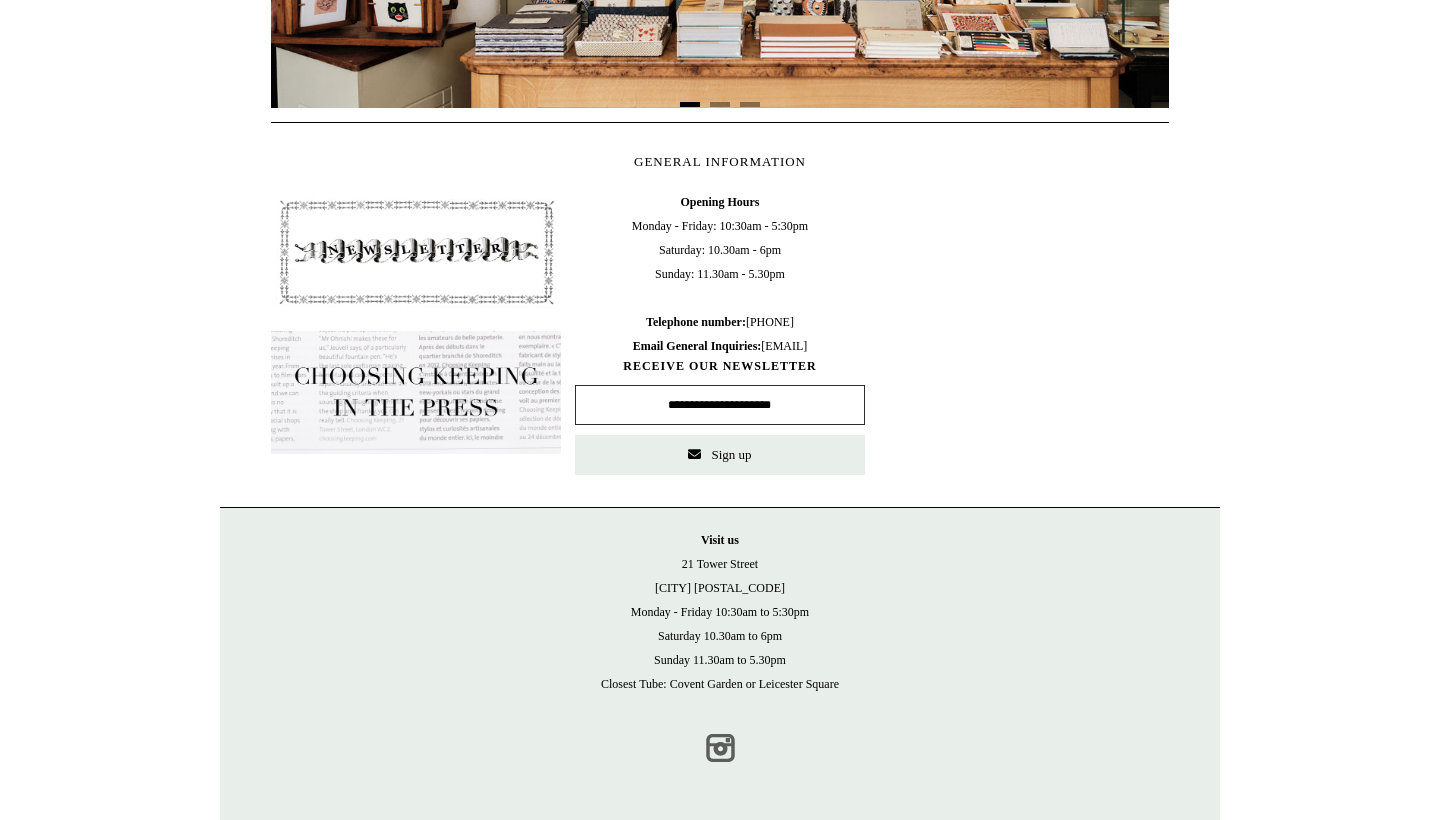 click on "Instagram" at bounding box center [720, 748] 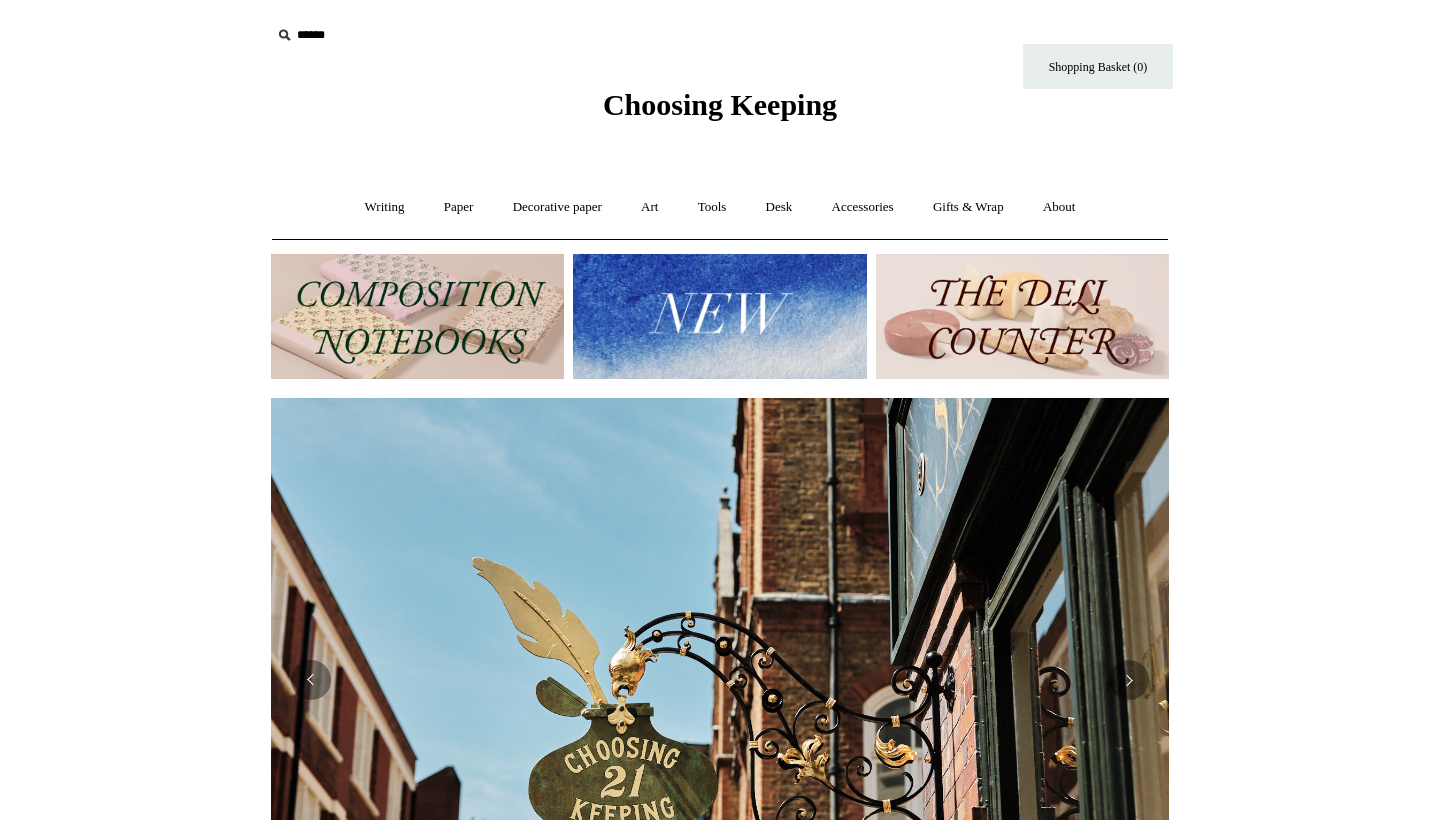 scroll, scrollTop: -34, scrollLeft: 0, axis: vertical 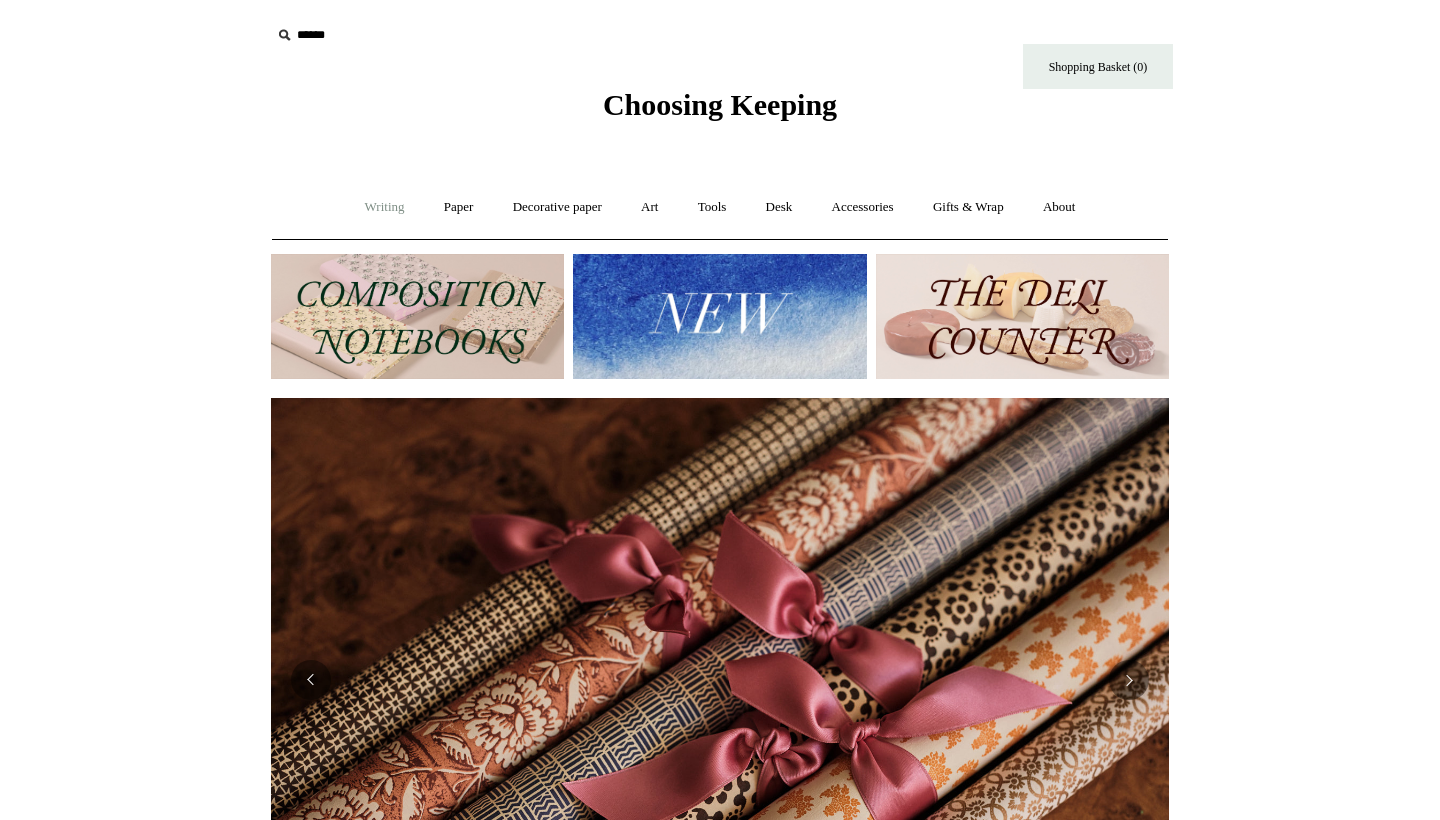 click on "Writing +" at bounding box center (385, 207) 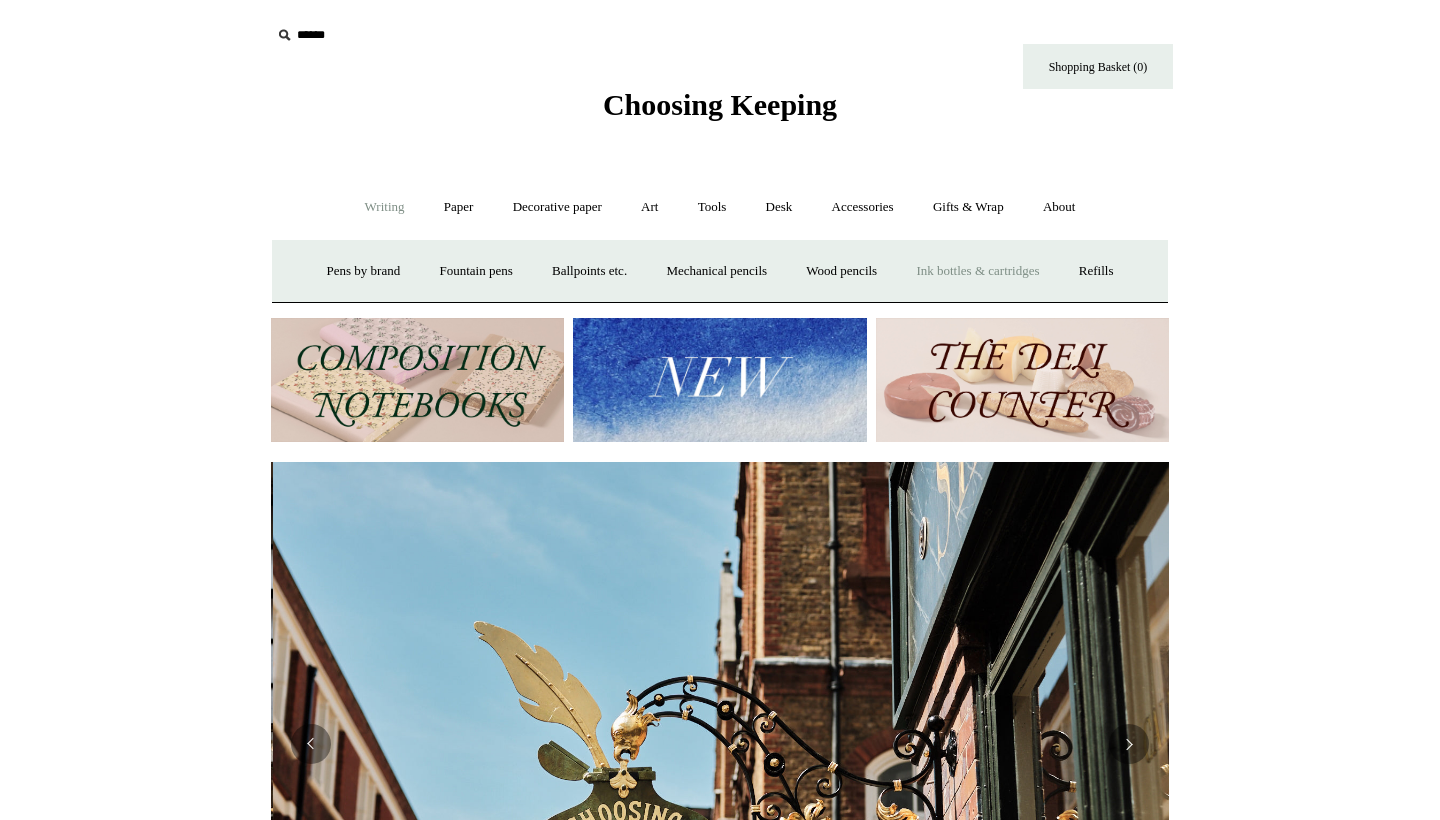 scroll, scrollTop: 0, scrollLeft: 898, axis: horizontal 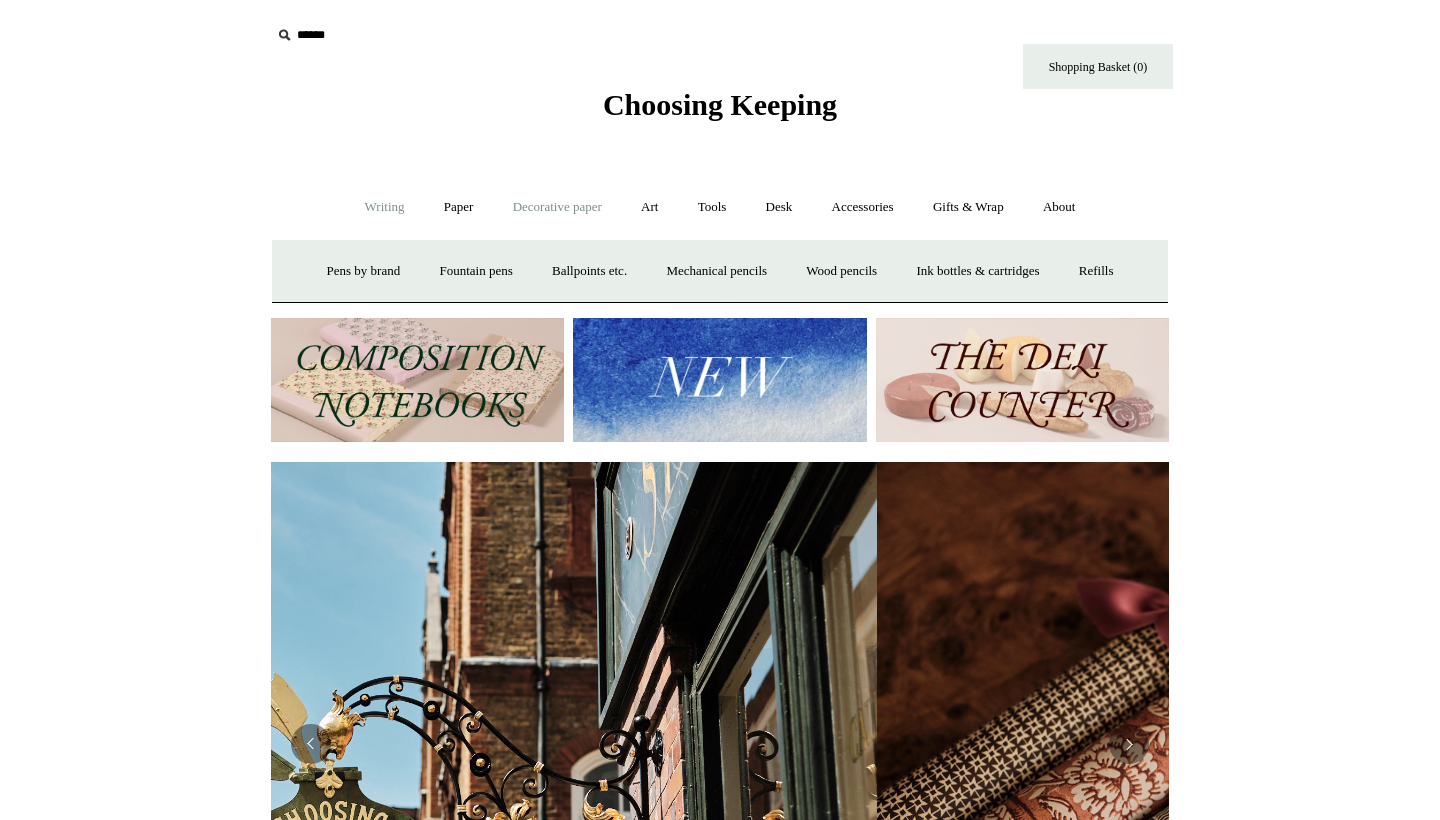 click on "Decorative paper +" at bounding box center (557, 207) 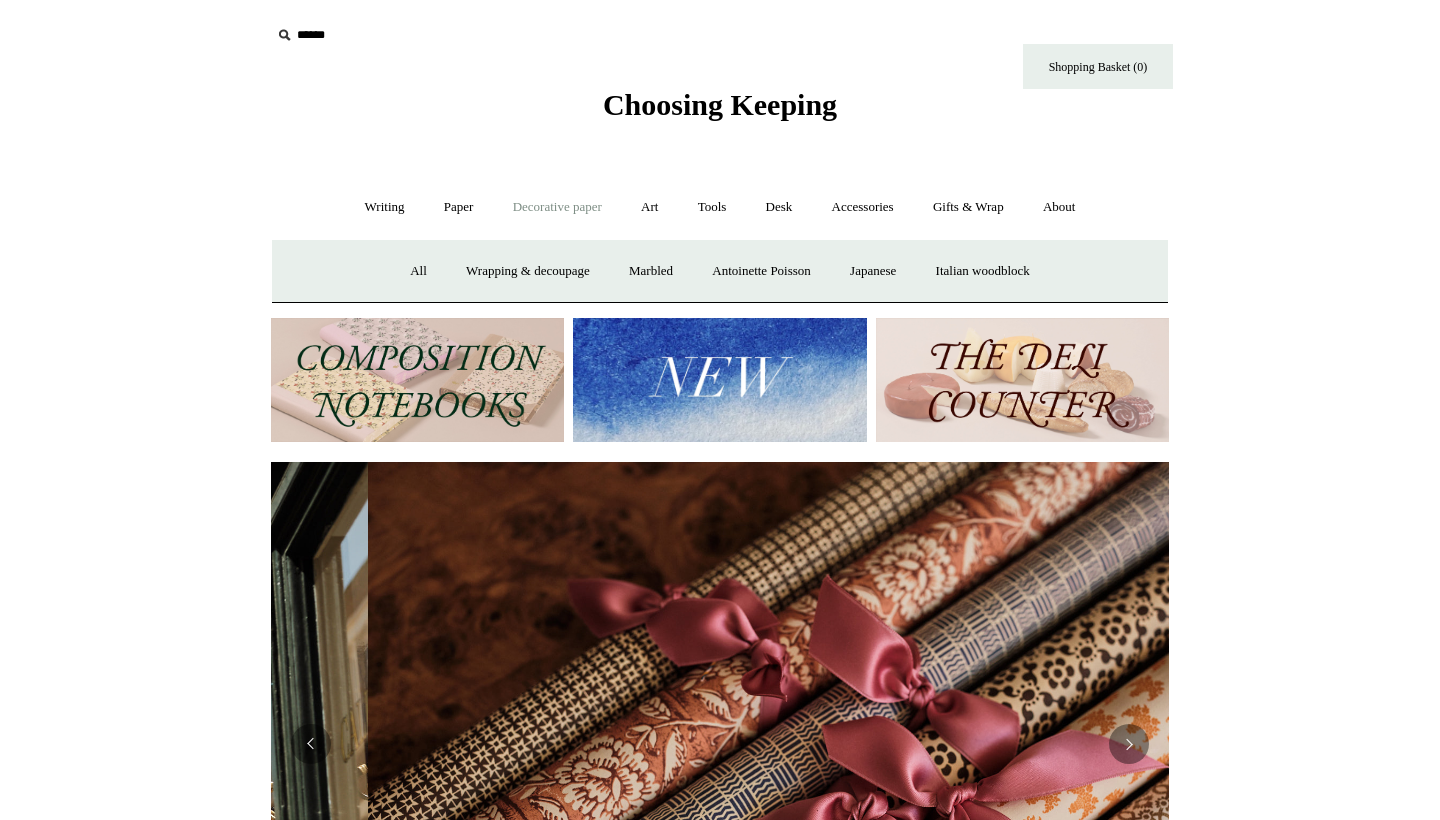 scroll, scrollTop: 0, scrollLeft: 1796, axis: horizontal 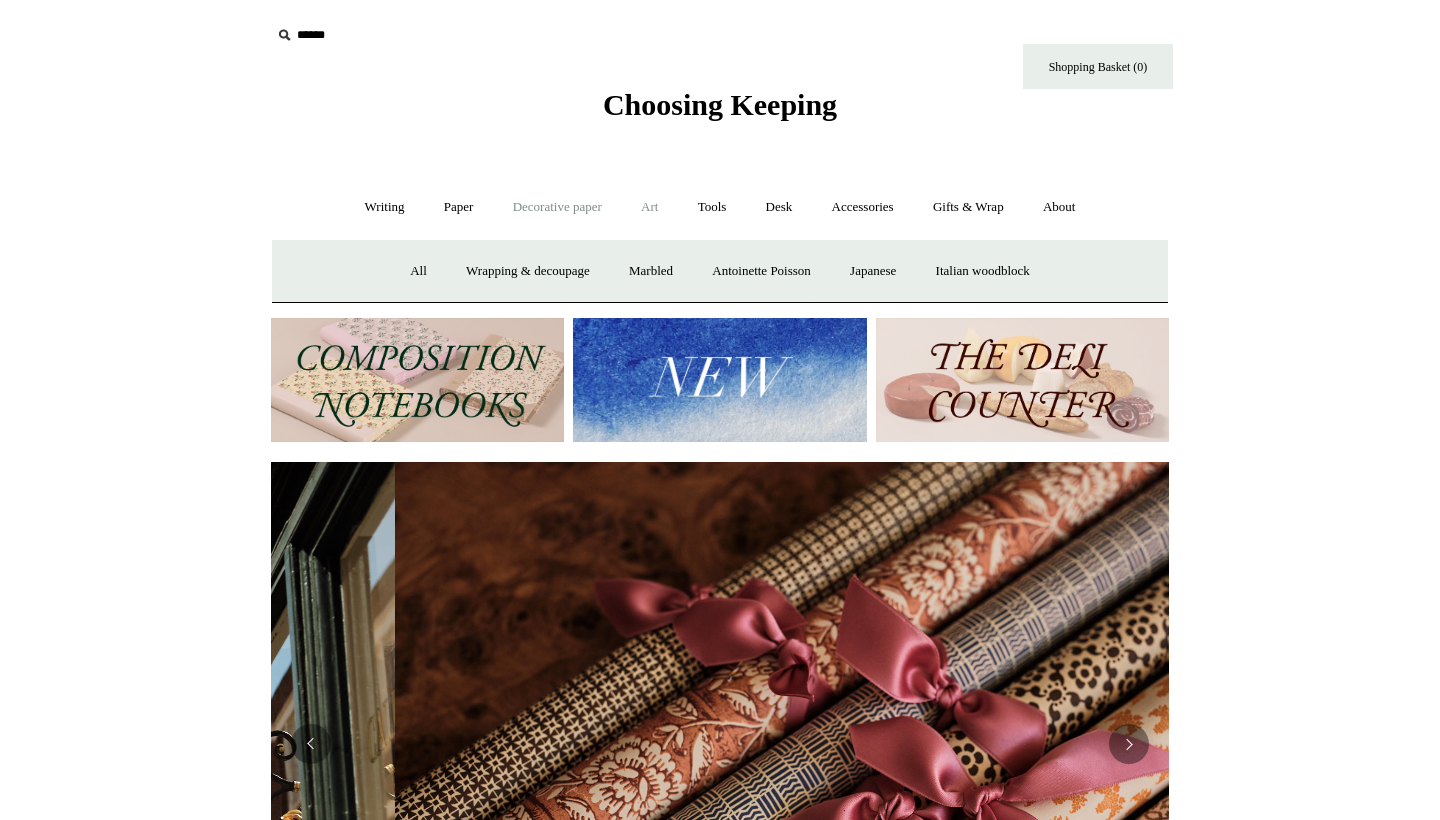 click on "Art +" at bounding box center (649, 207) 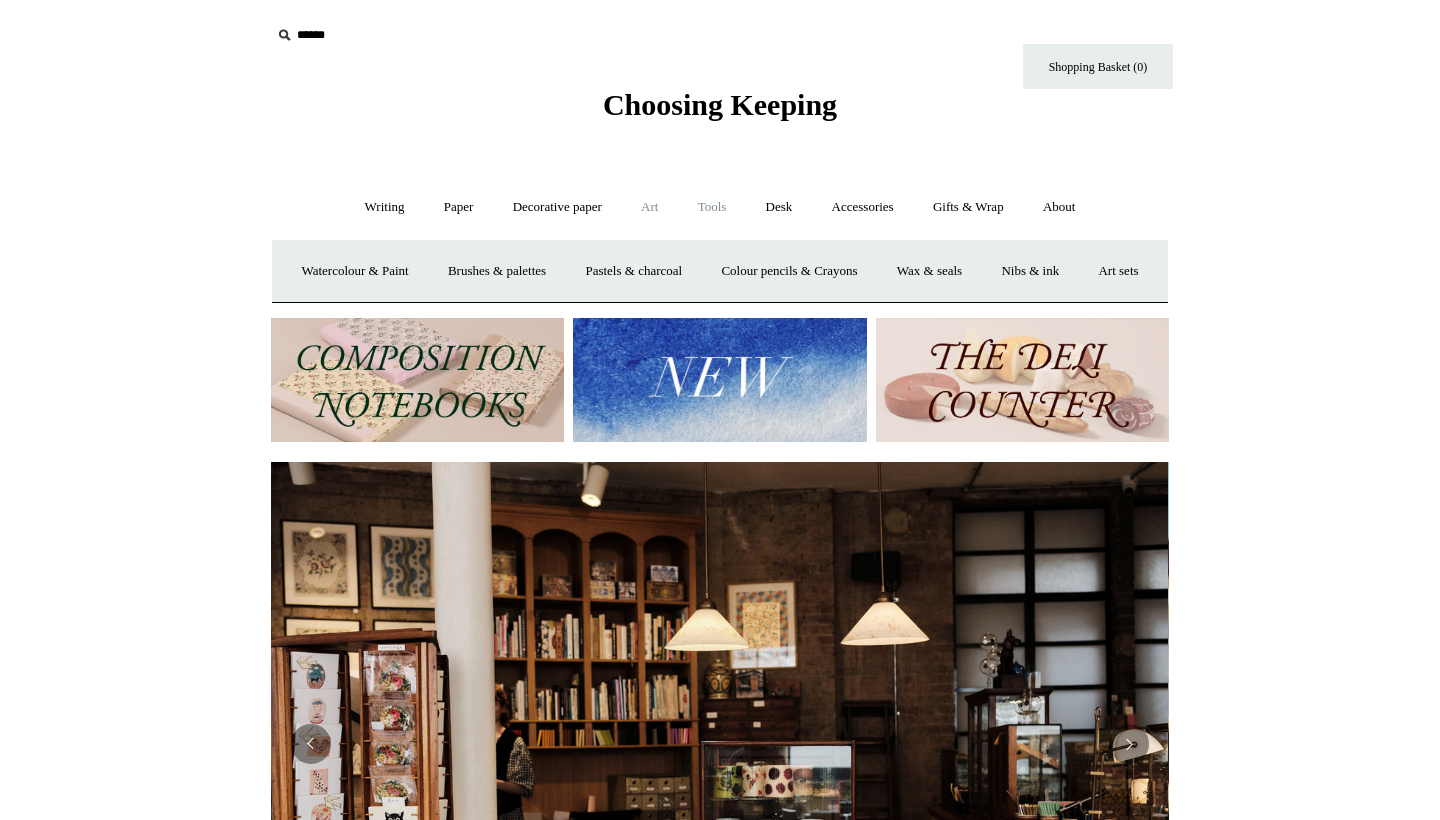 scroll, scrollTop: 0, scrollLeft: 0, axis: both 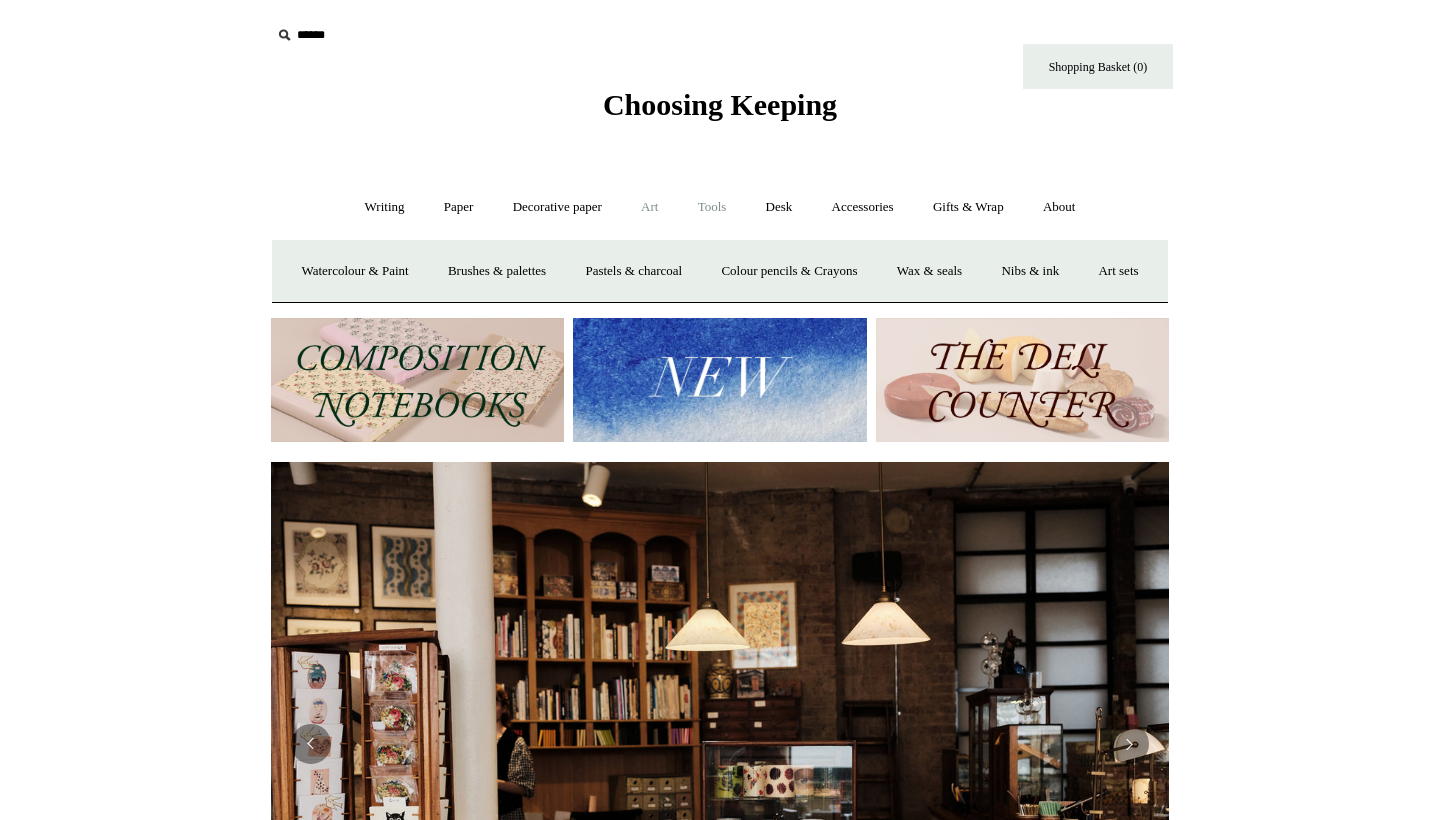 click on "Tools +" at bounding box center [712, 207] 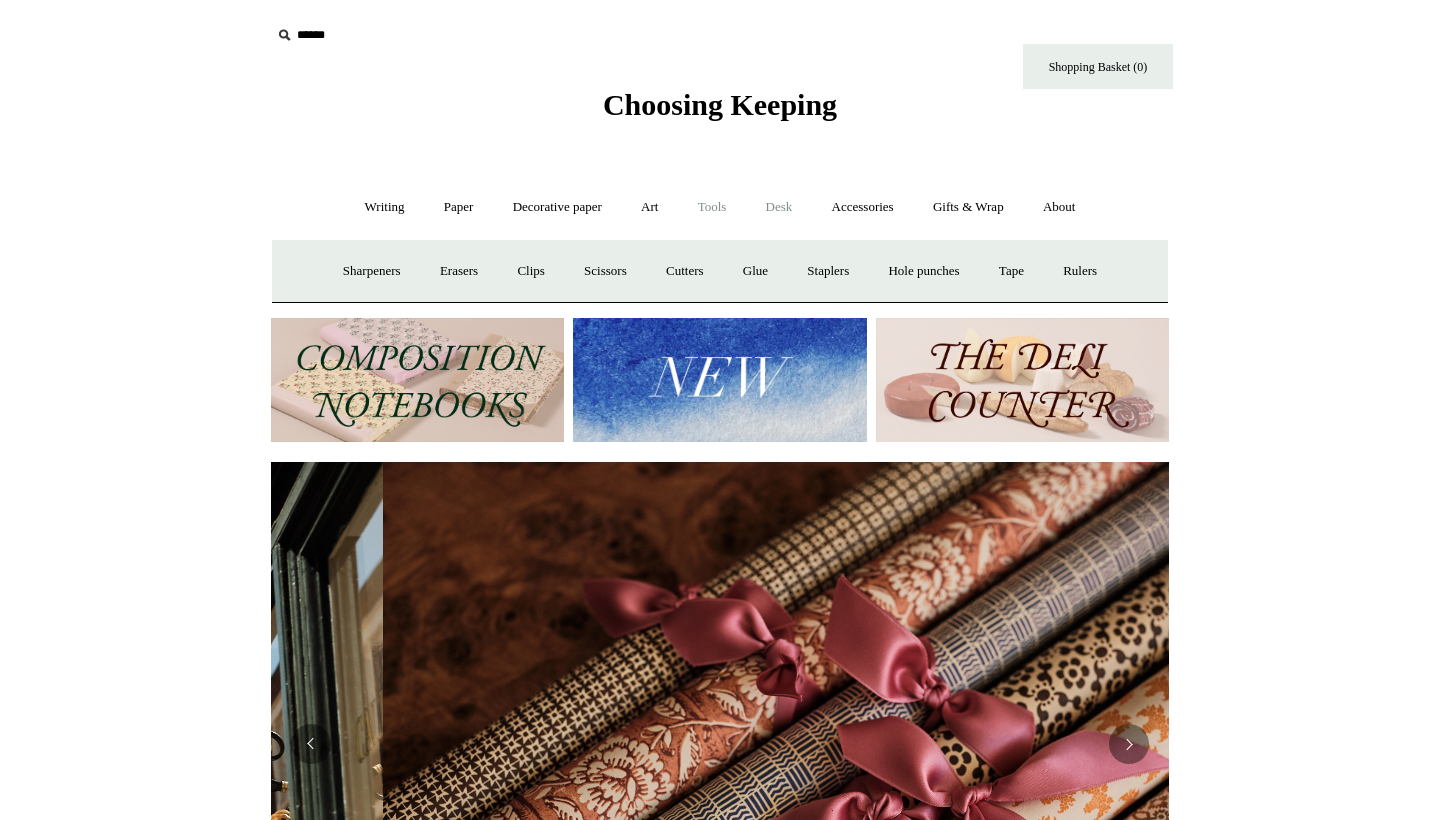 scroll, scrollTop: 0, scrollLeft: 1796, axis: horizontal 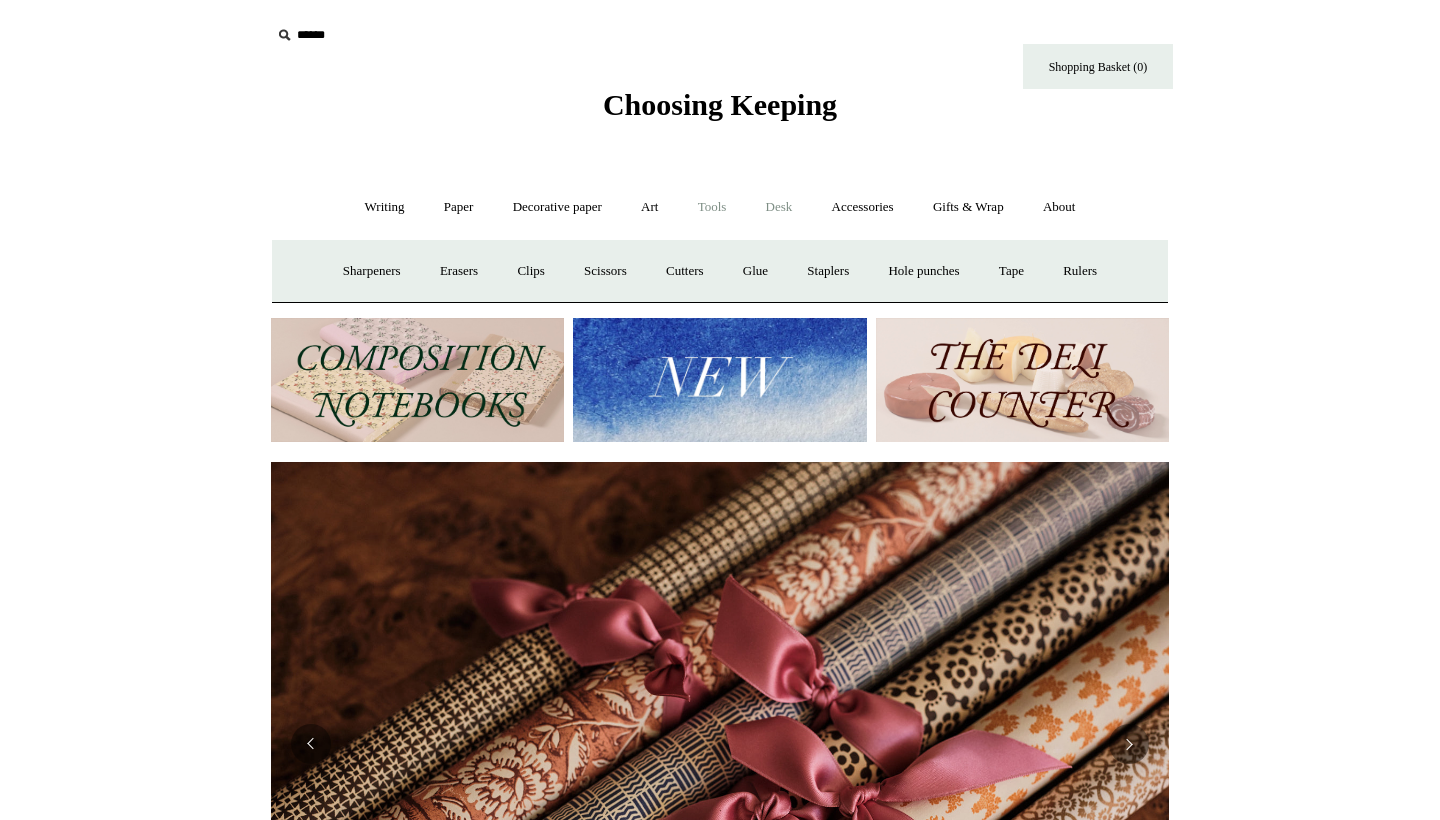 click on "Desk +" at bounding box center (779, 207) 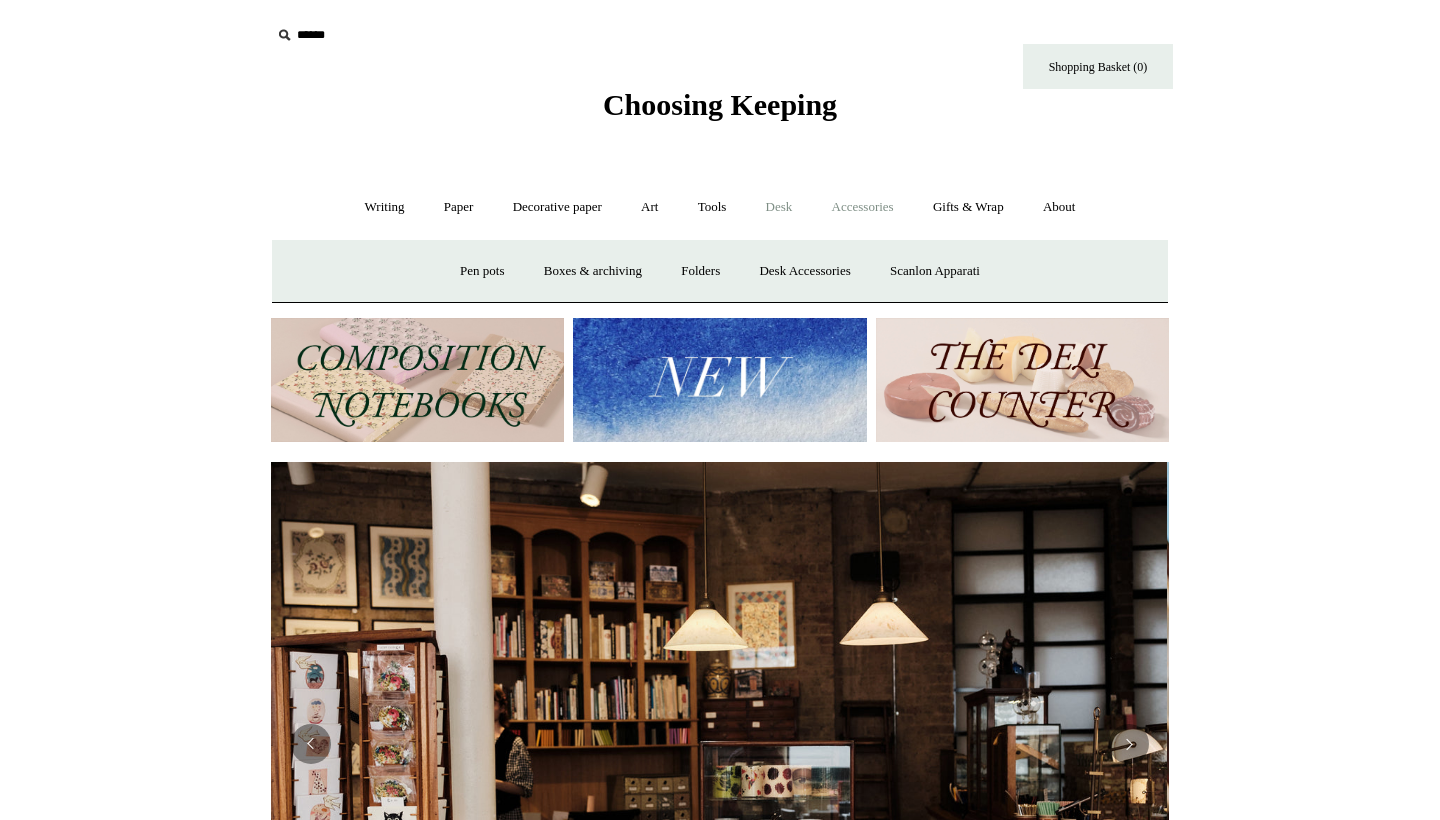 scroll, scrollTop: 0, scrollLeft: 0, axis: both 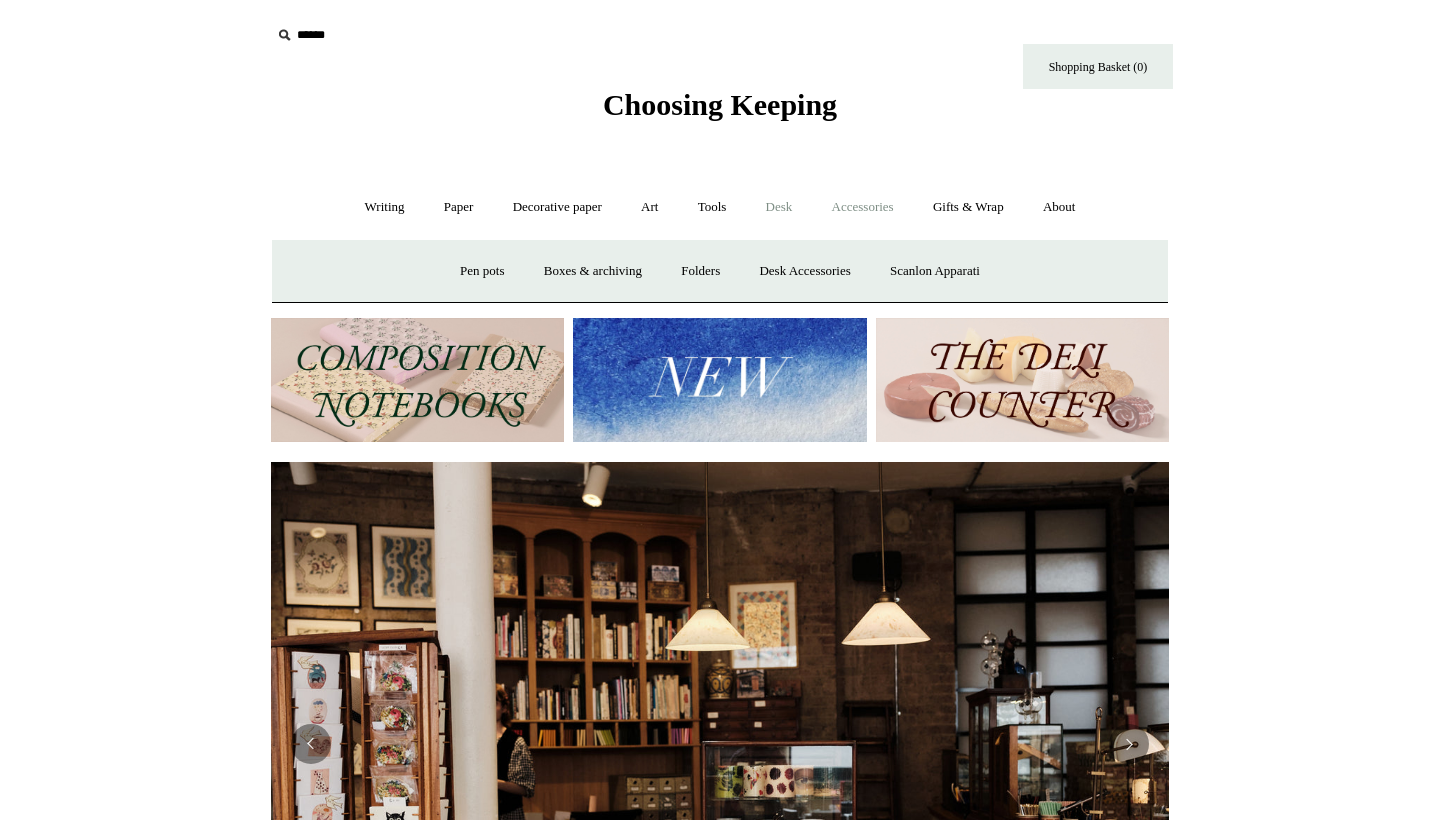 click on "Accessories +" at bounding box center (863, 207) 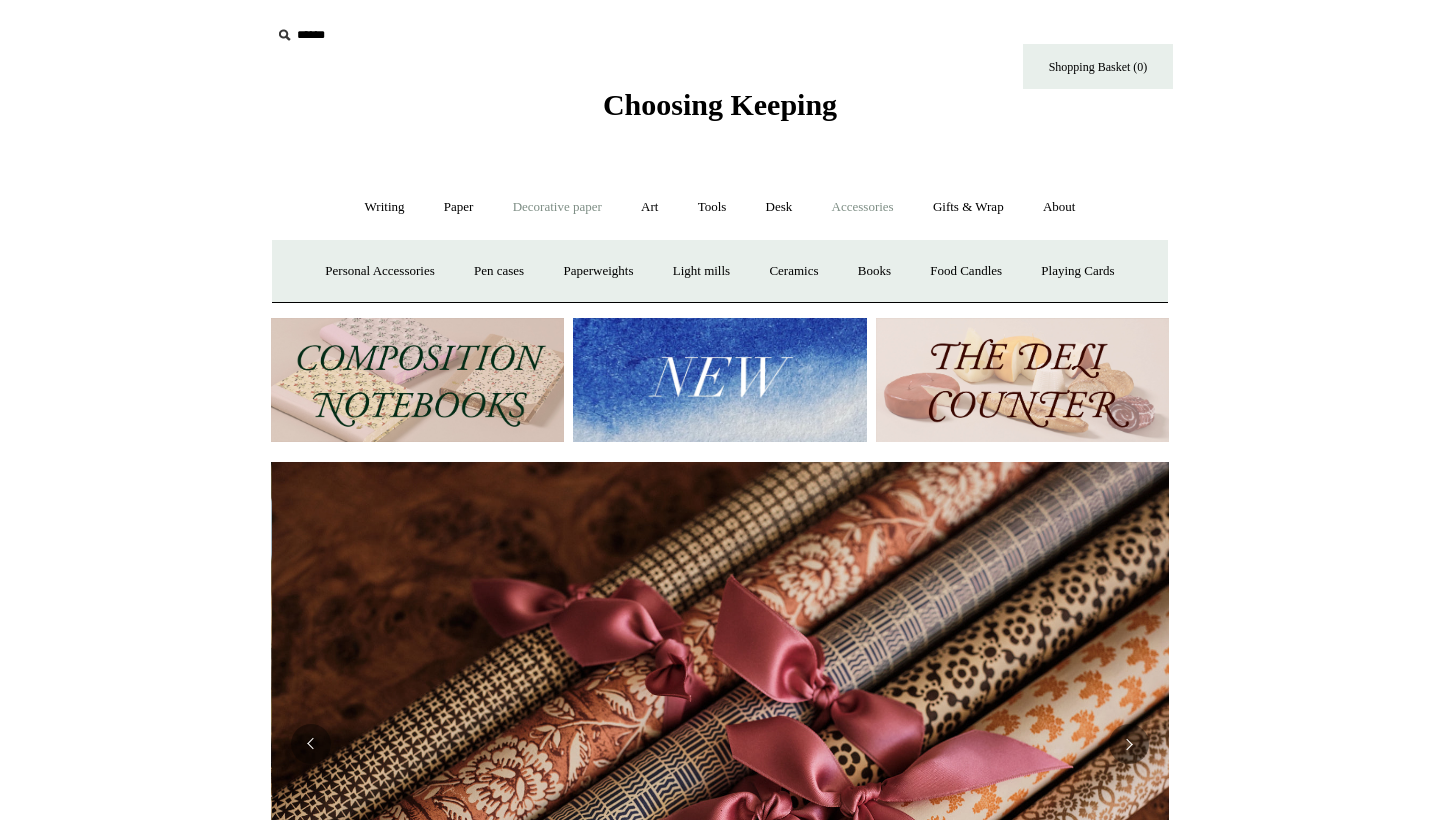 scroll, scrollTop: 0, scrollLeft: 1796, axis: horizontal 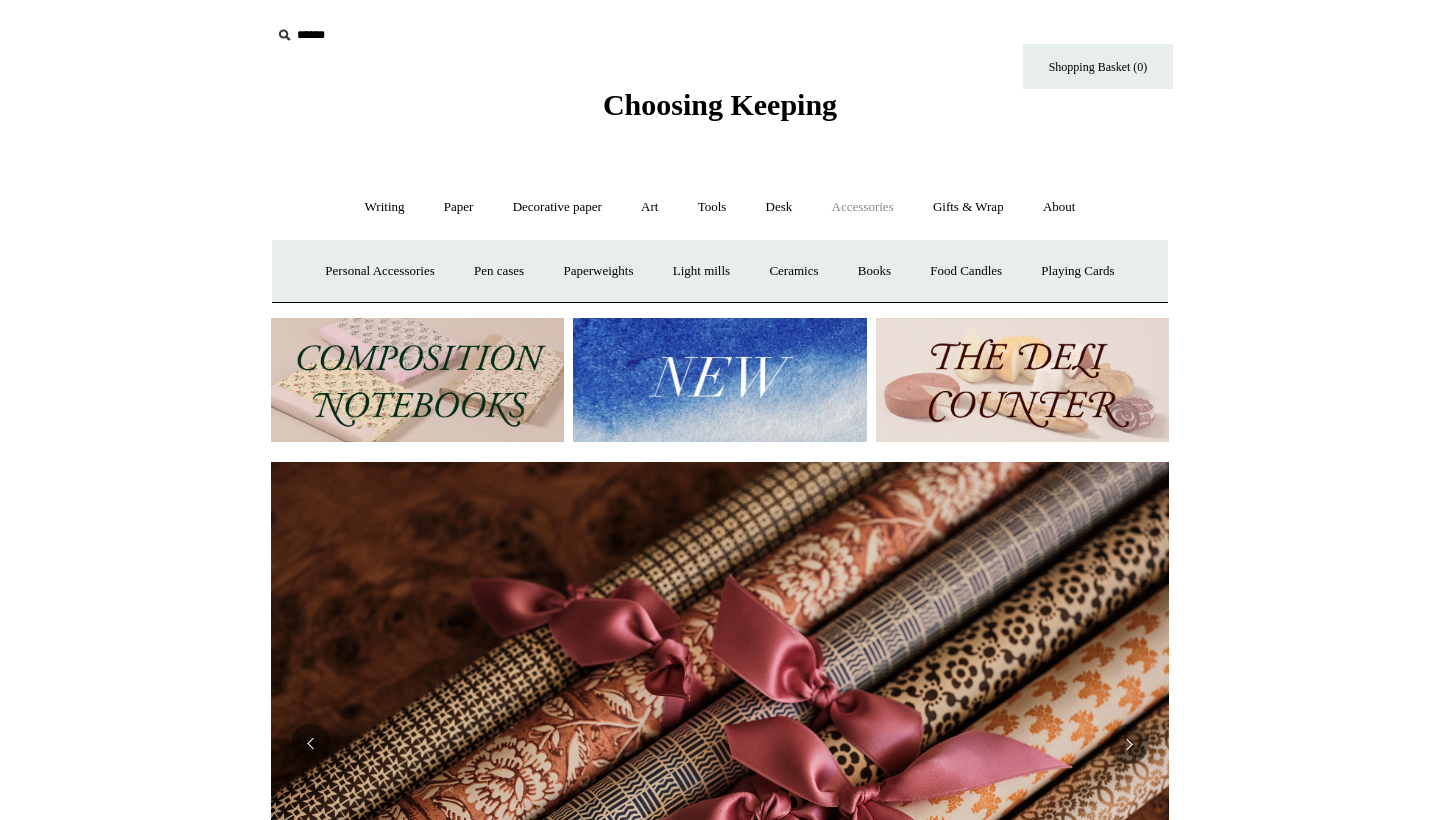 click at bounding box center (417, 380) 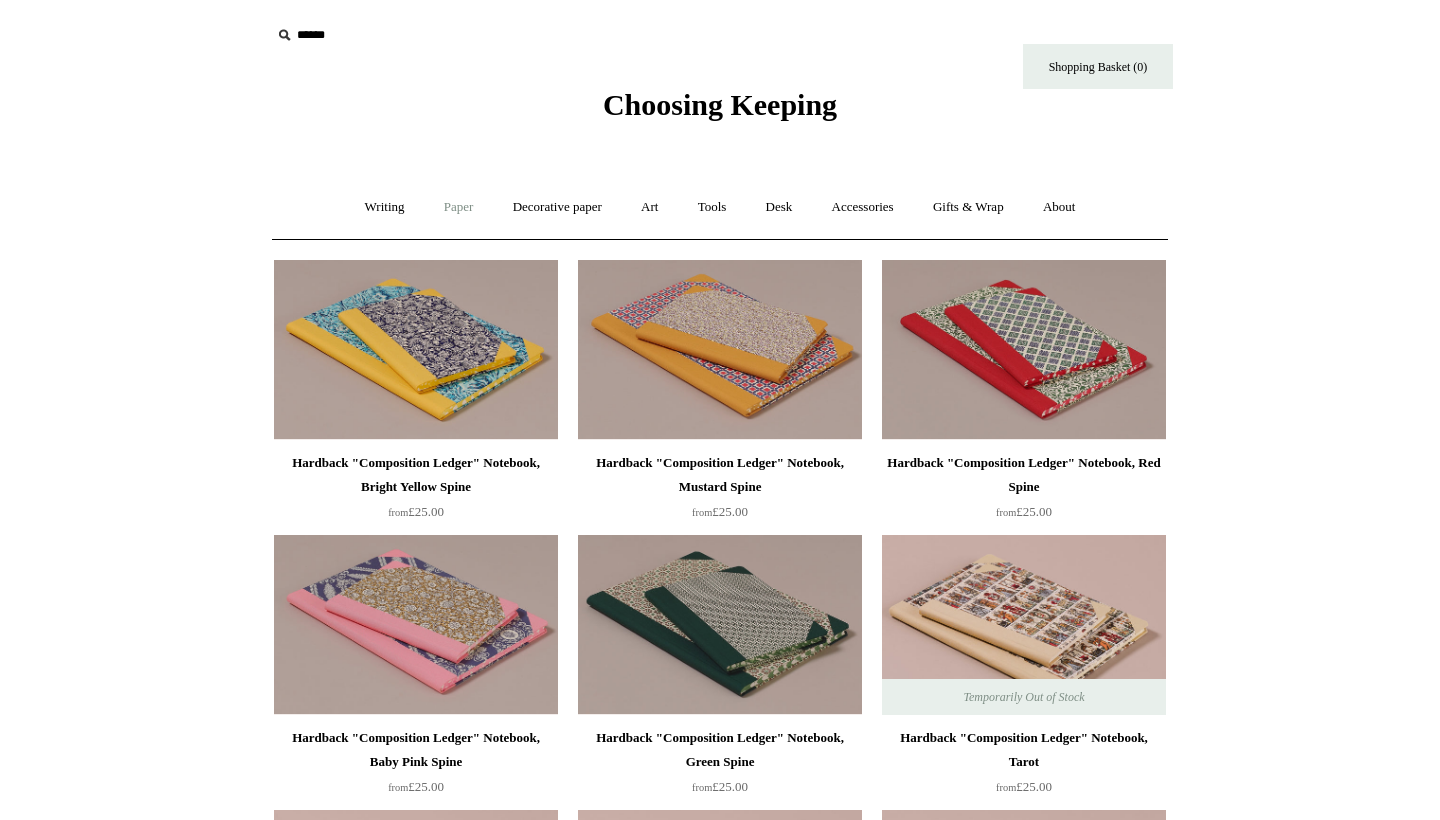 scroll, scrollTop: 0, scrollLeft: 0, axis: both 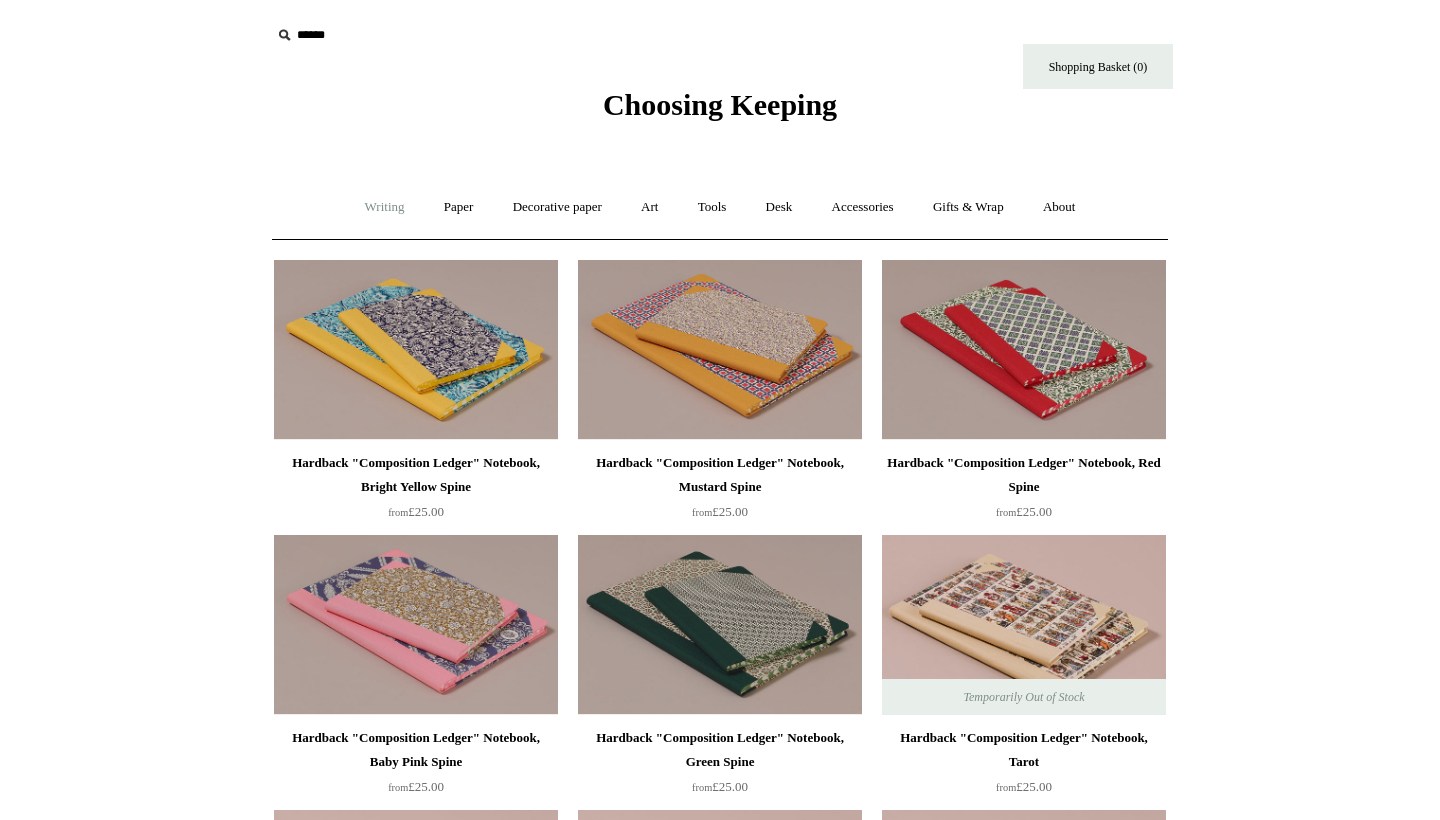 click on "Writing +" at bounding box center (385, 207) 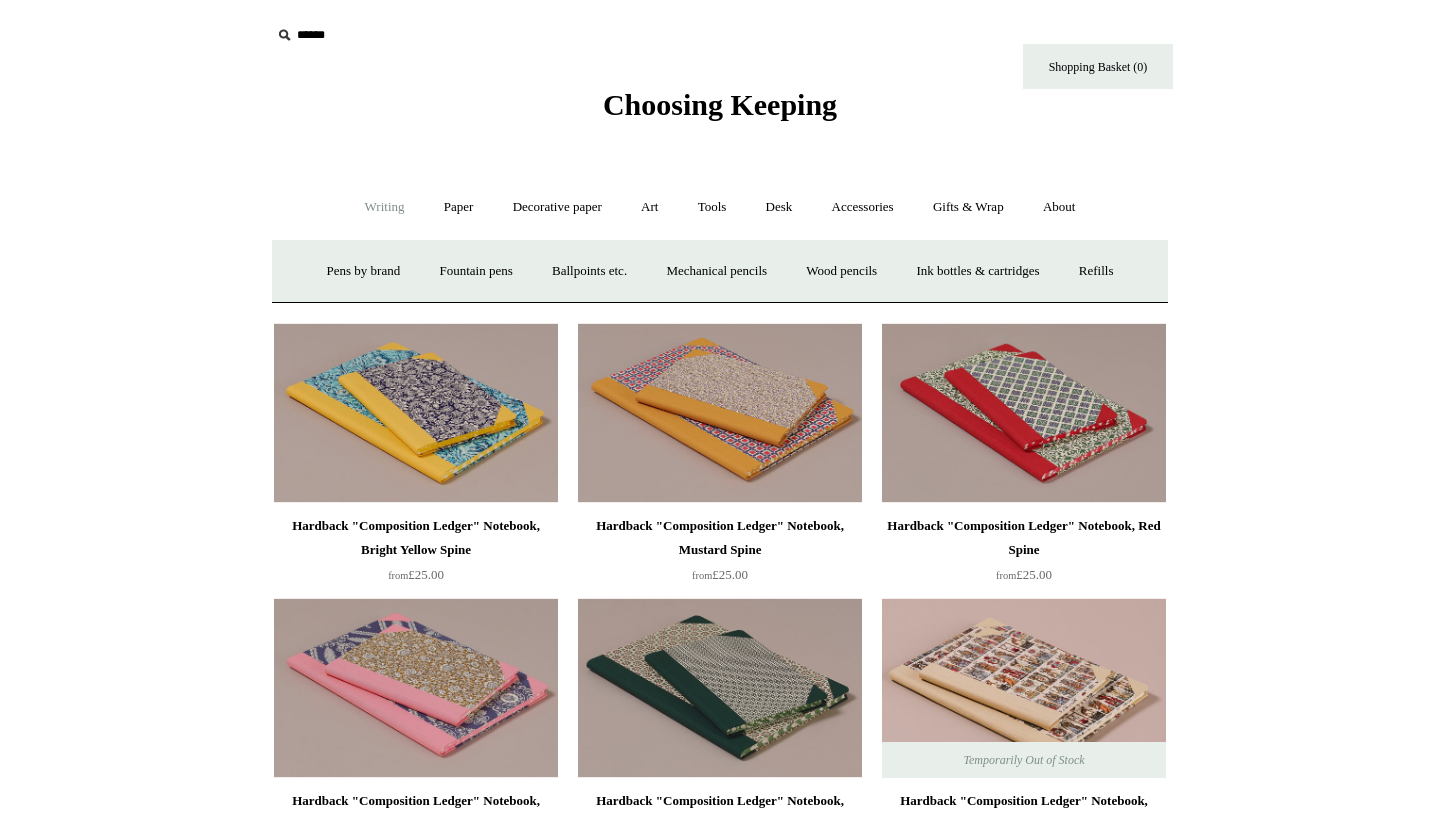 click on "Writing -
Pens by brand +
Kaweco
Lamy
Ohnishi Seisakusho
Pelikan
Tetzbo
Pilot
Platinum
Sailor
[FIRST] [LAST]
Fountain pens +" at bounding box center [720, 207] 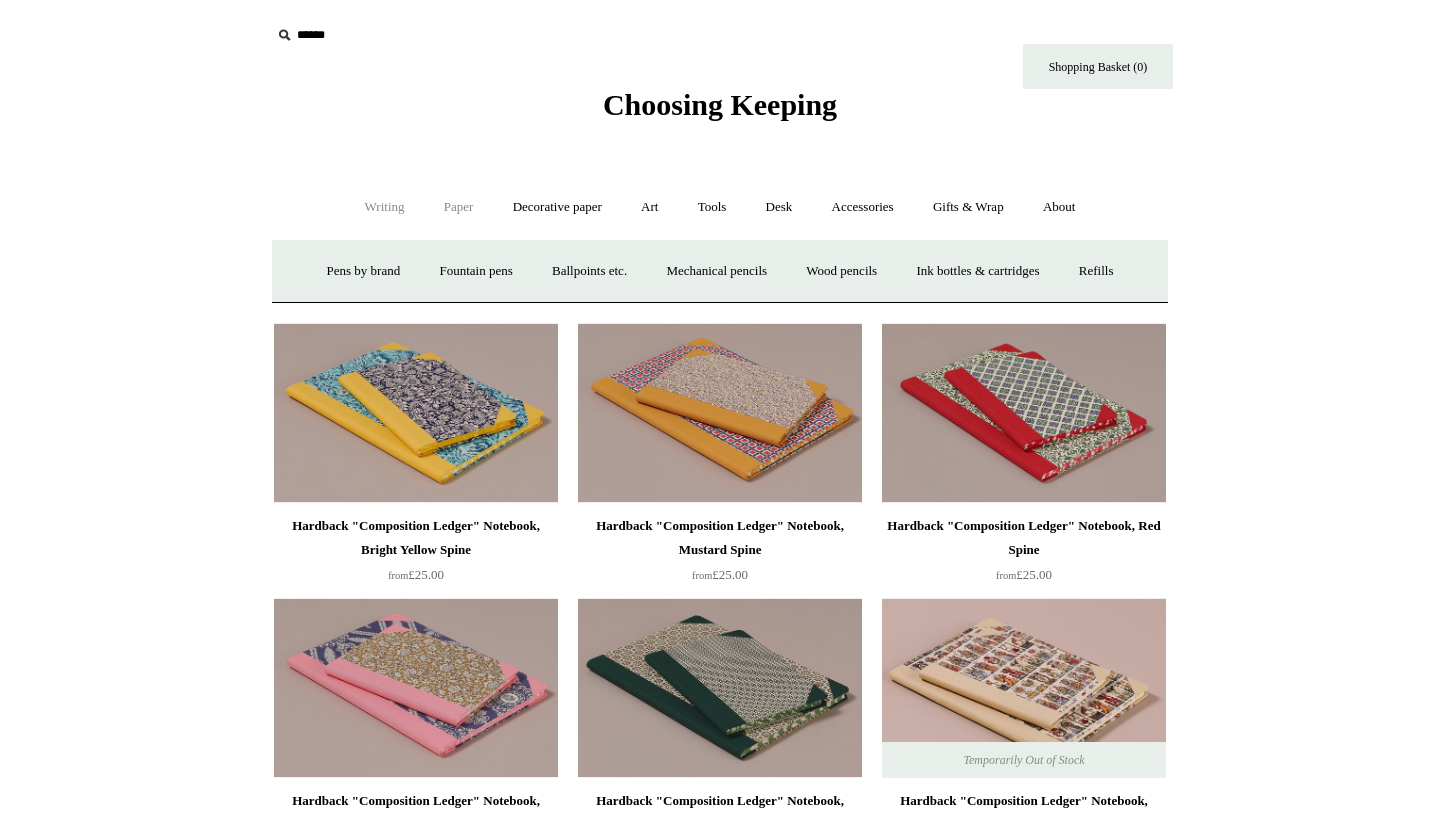 click on "Paper +" at bounding box center [459, 207] 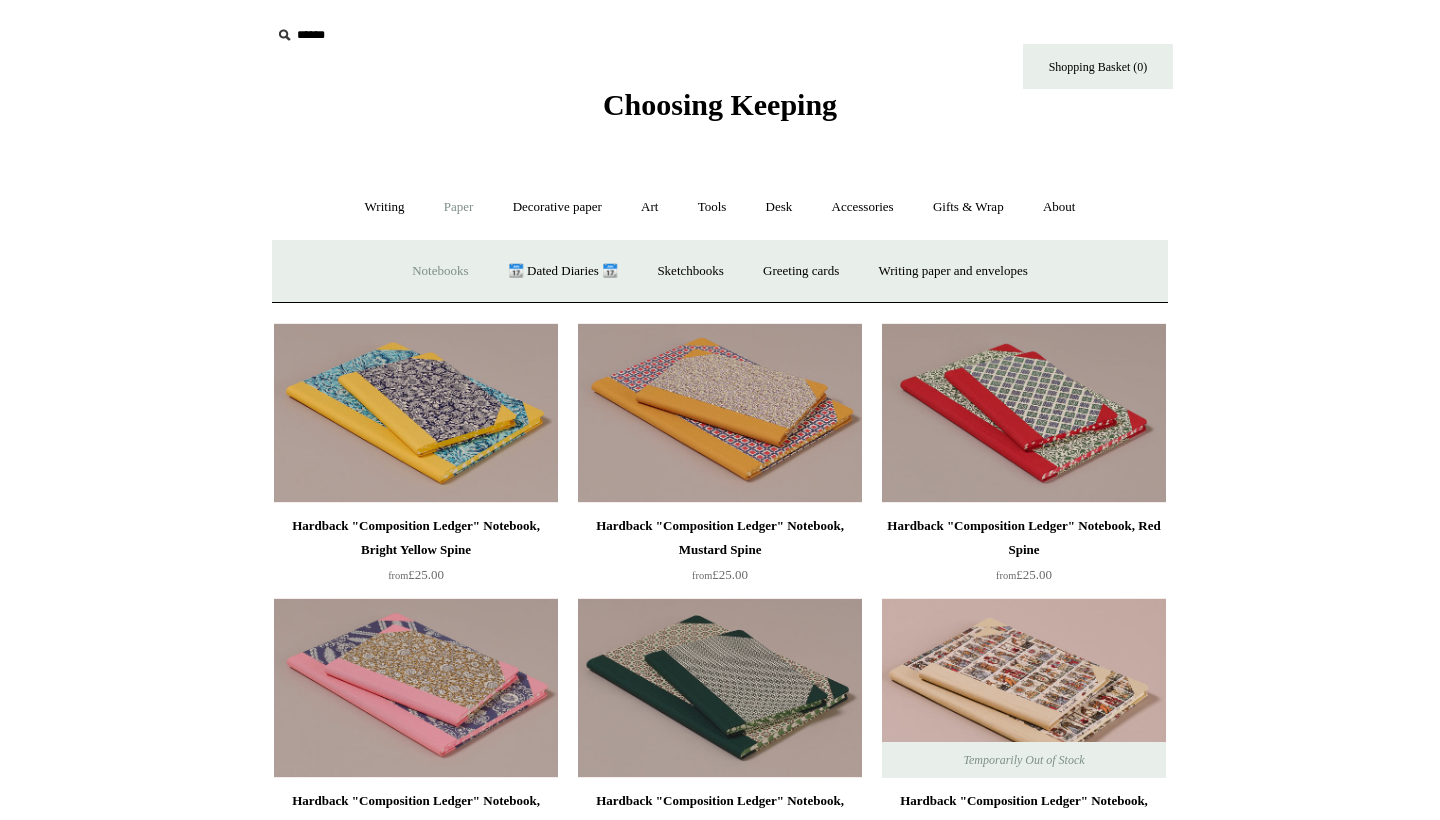 click on "Notebooks +" at bounding box center [440, 271] 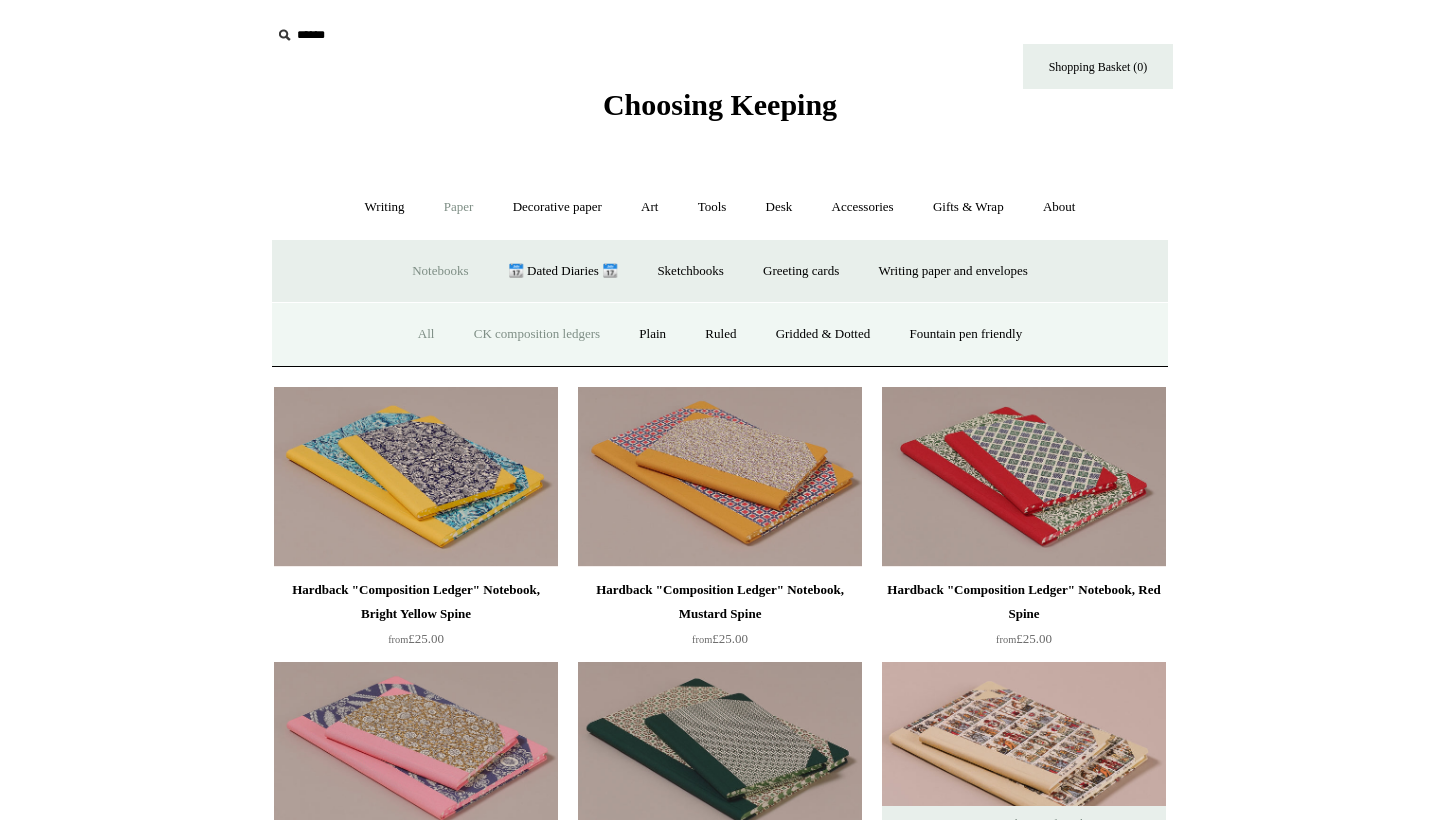 click on "All" at bounding box center [426, 334] 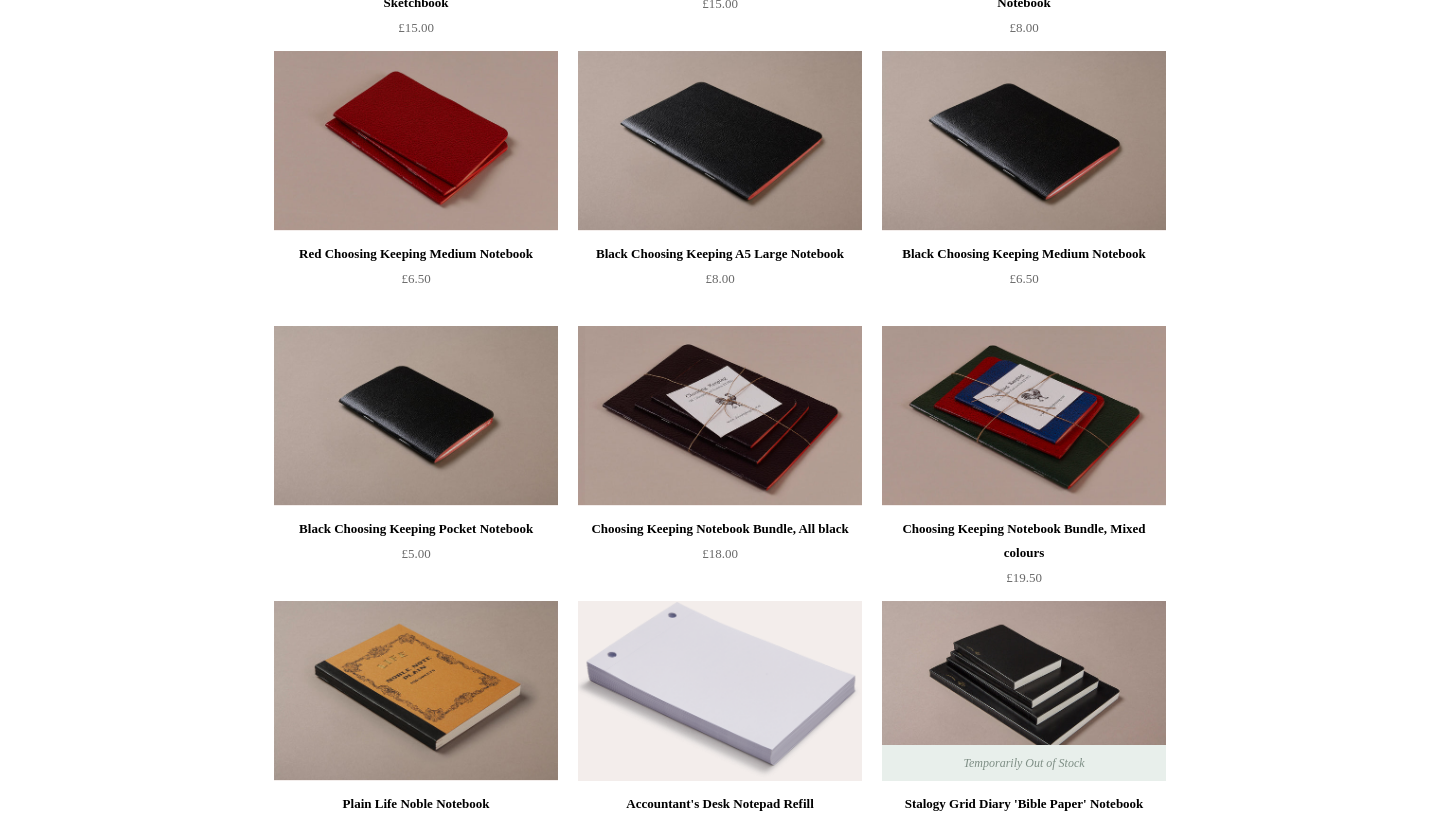 scroll, scrollTop: 4456, scrollLeft: 0, axis: vertical 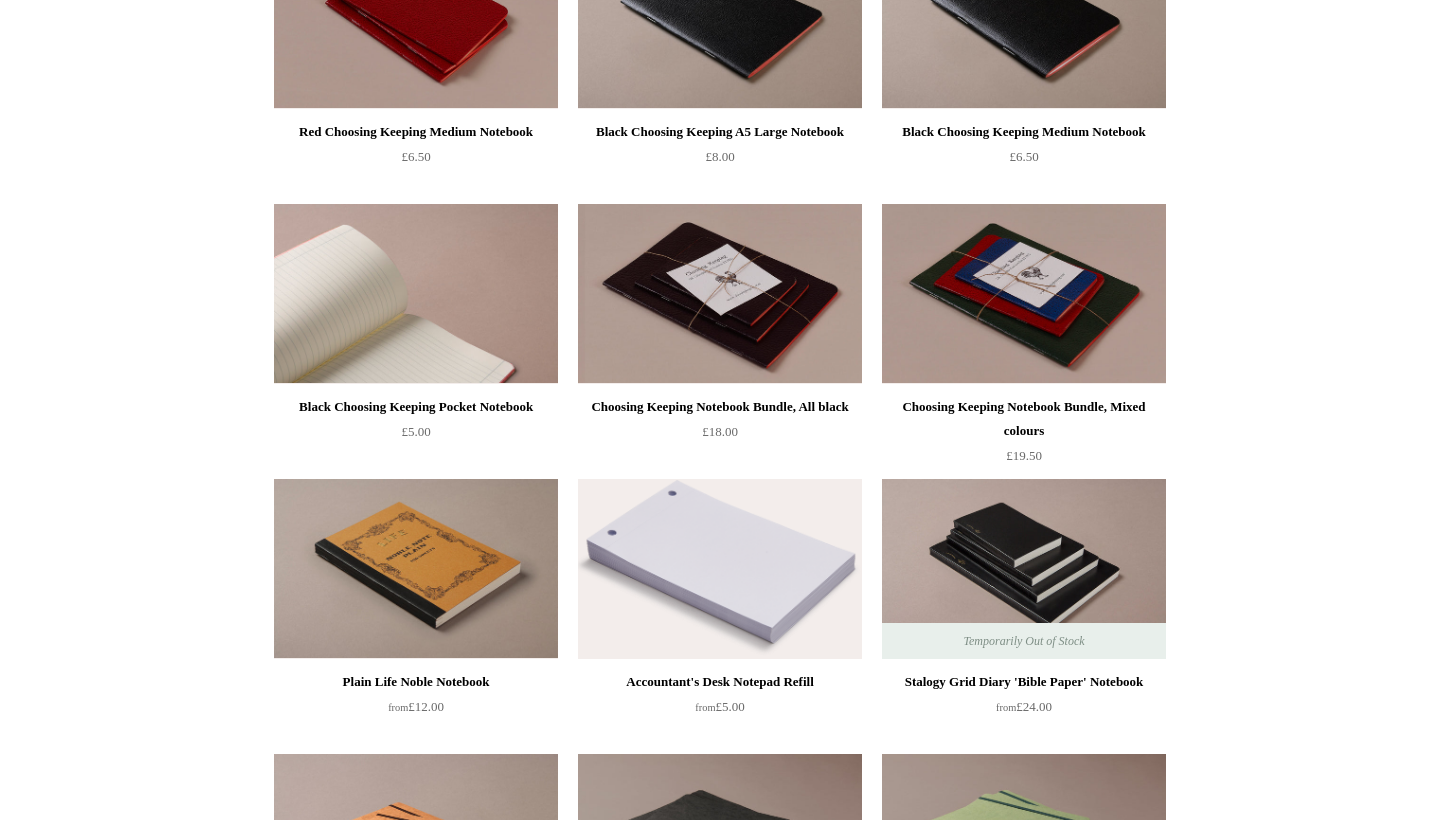 click at bounding box center [416, 294] 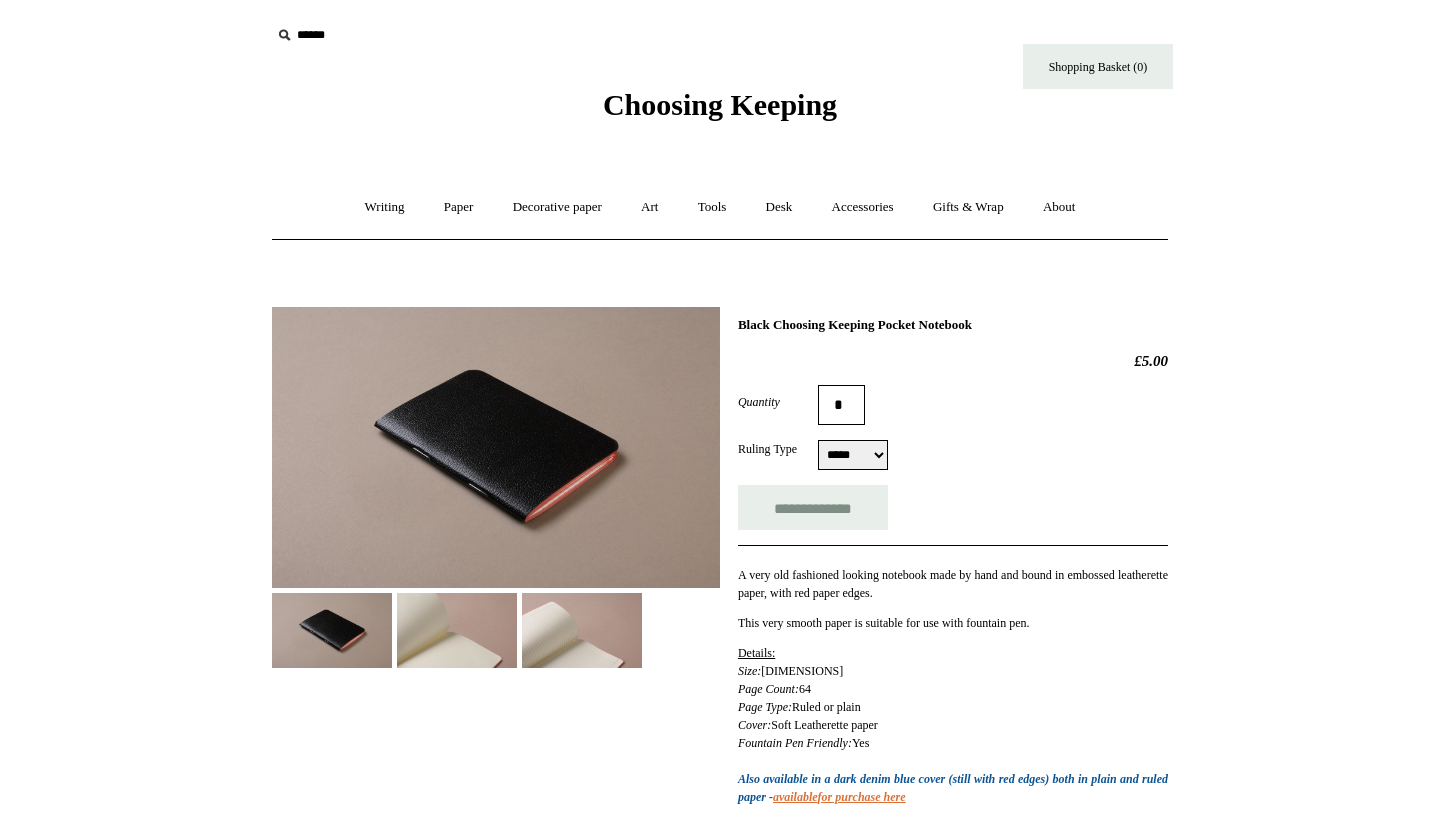 scroll, scrollTop: 66, scrollLeft: 0, axis: vertical 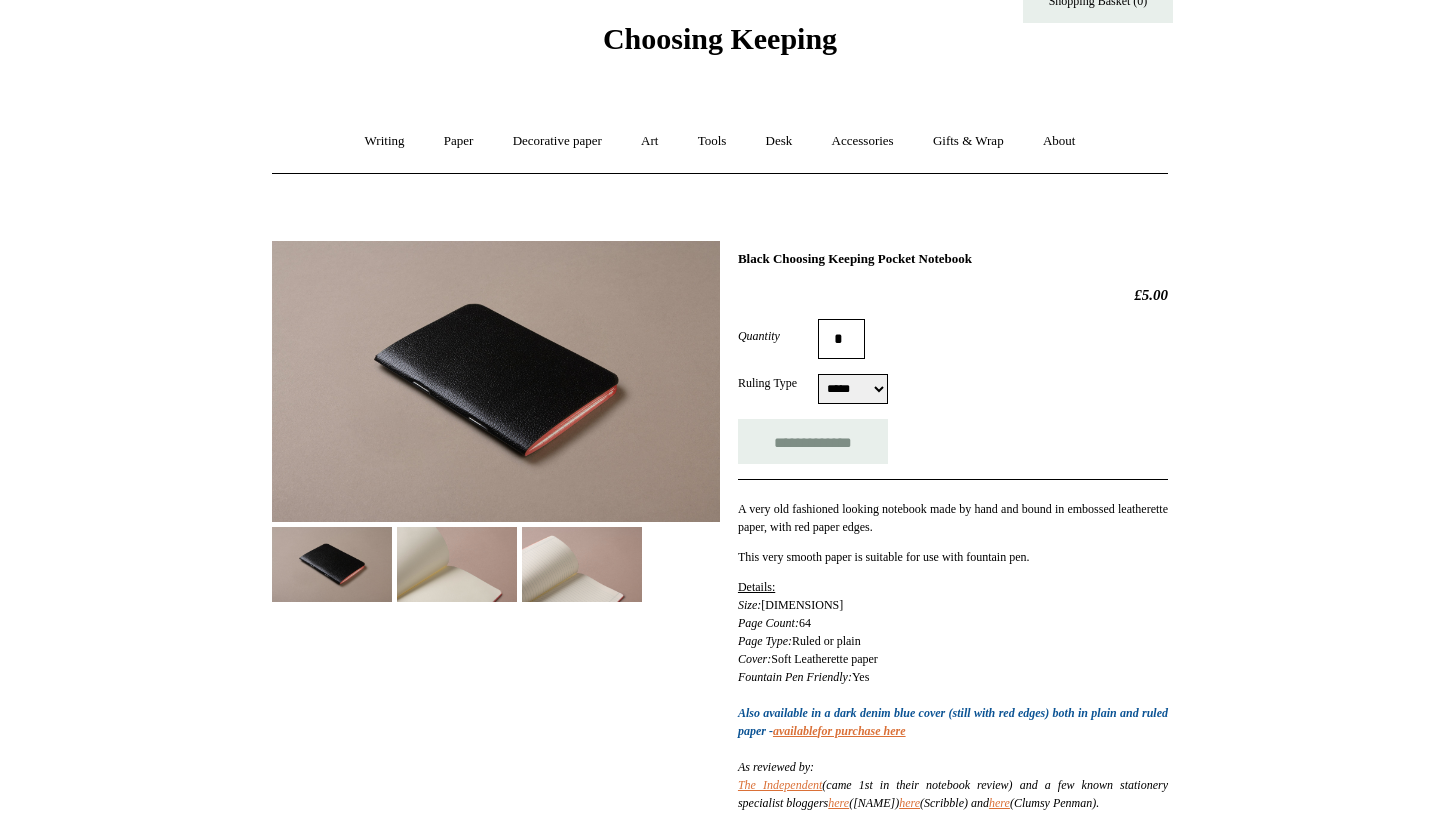 click at bounding box center (457, 564) 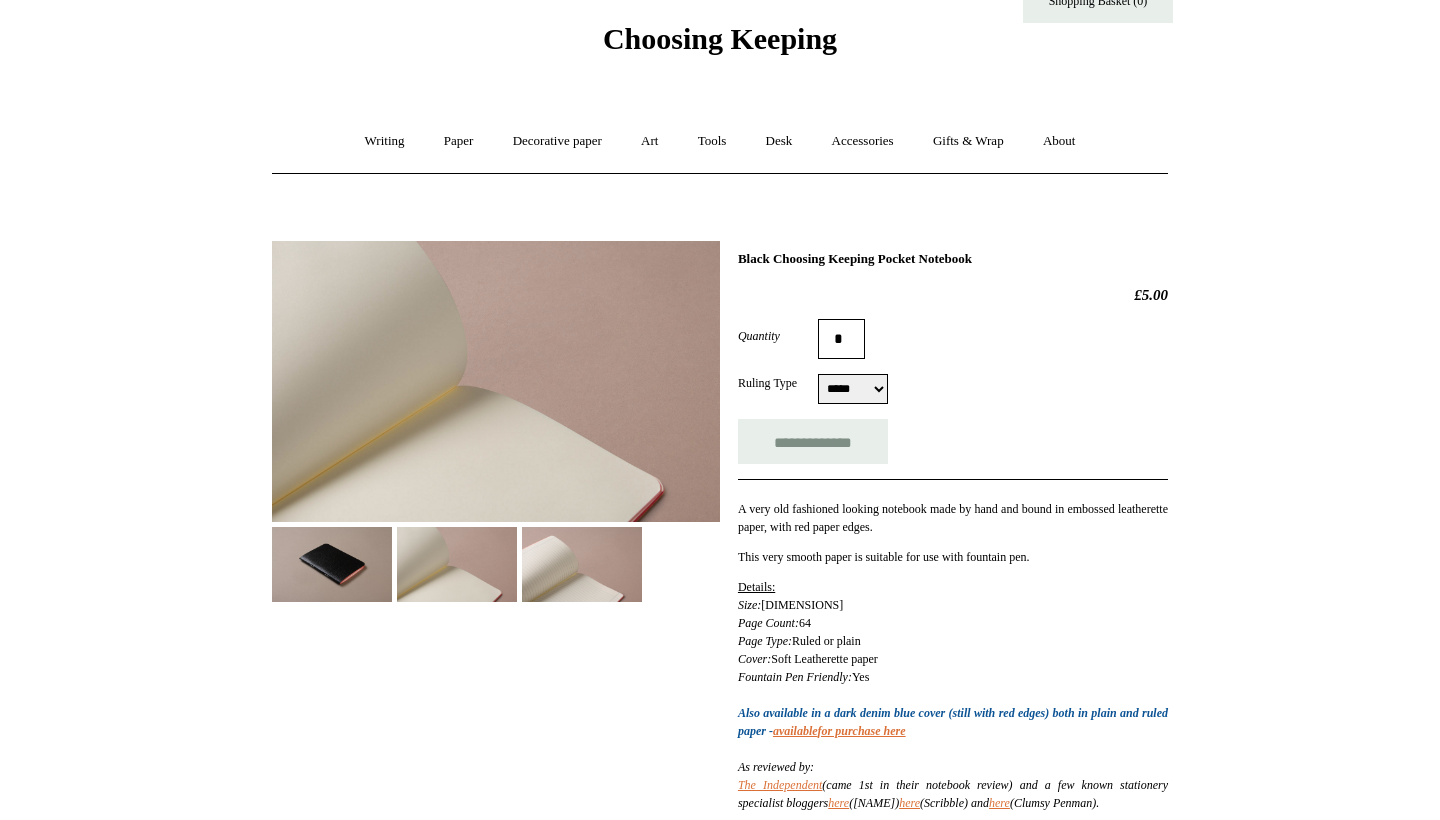 click at bounding box center [582, 564] 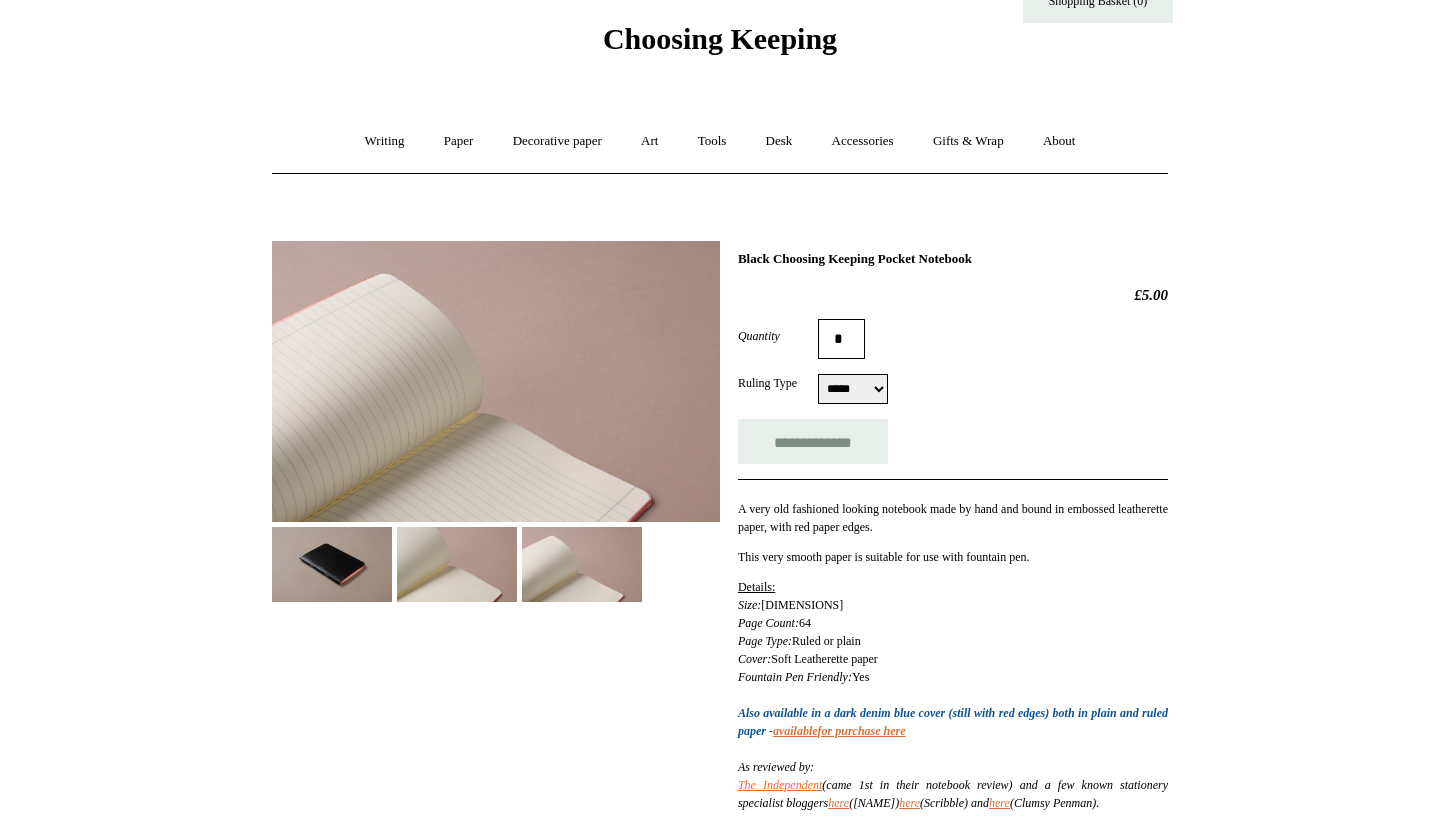 click at bounding box center [332, 564] 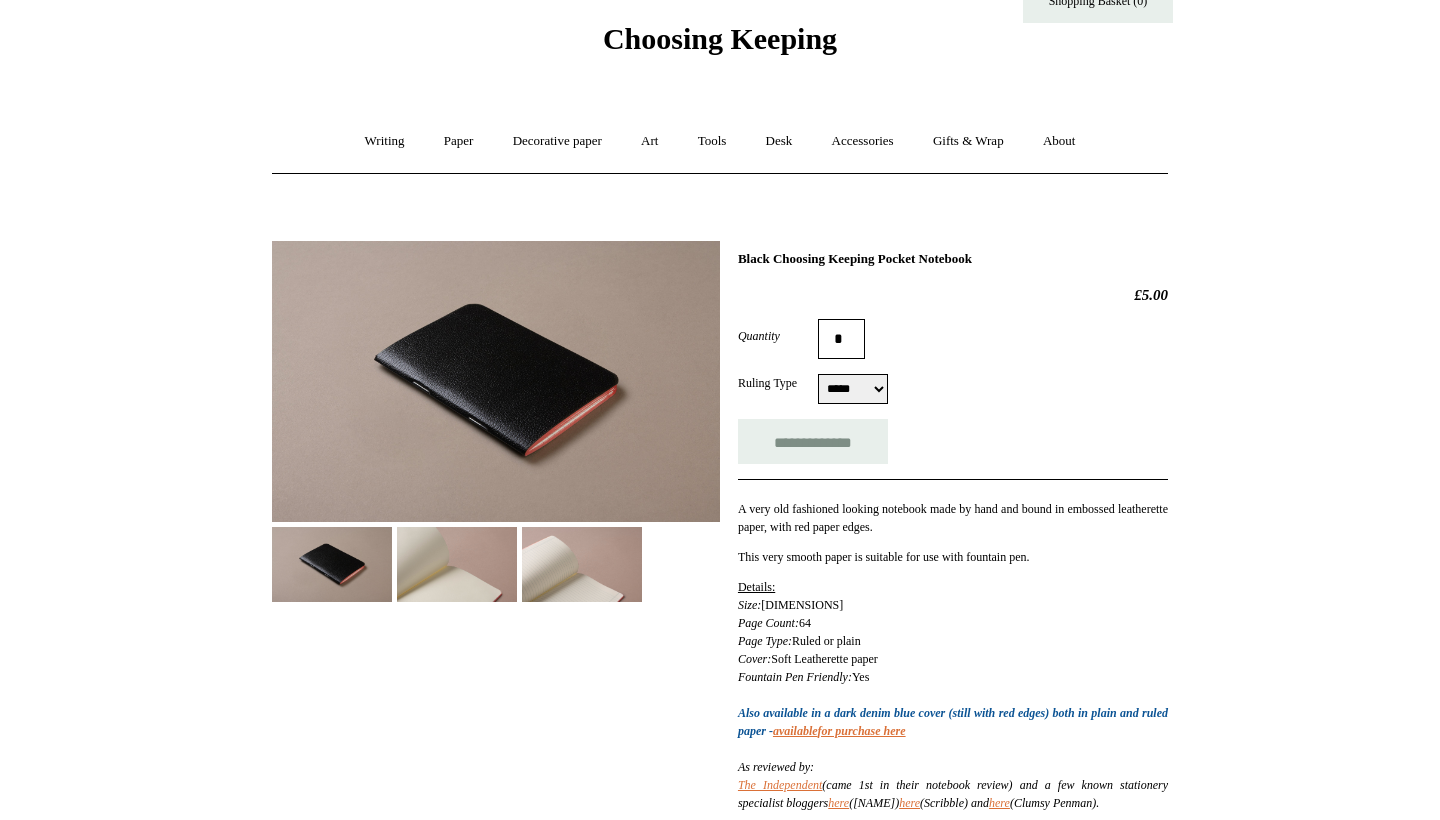 click at bounding box center [457, 564] 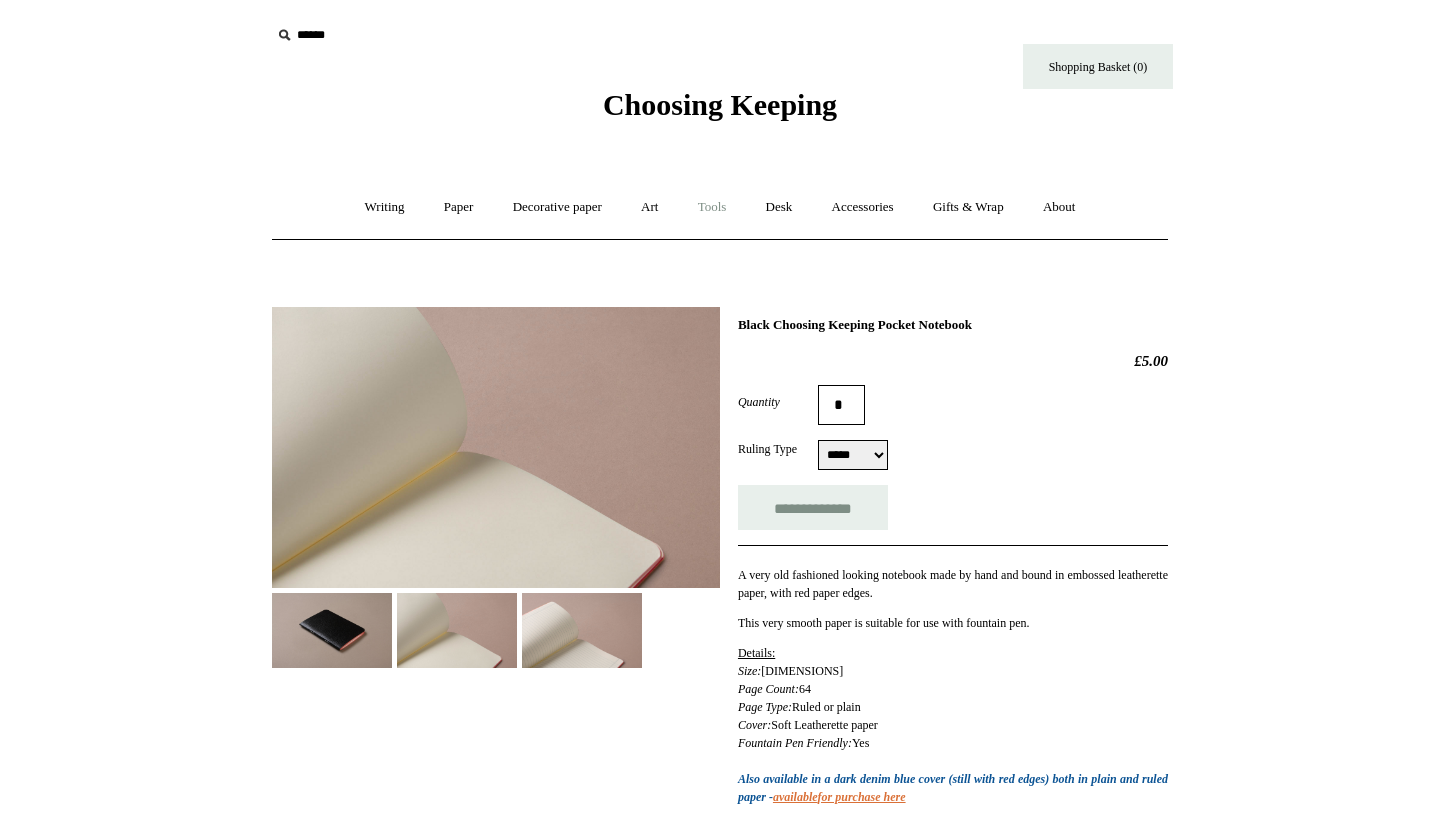 scroll, scrollTop: 0, scrollLeft: 0, axis: both 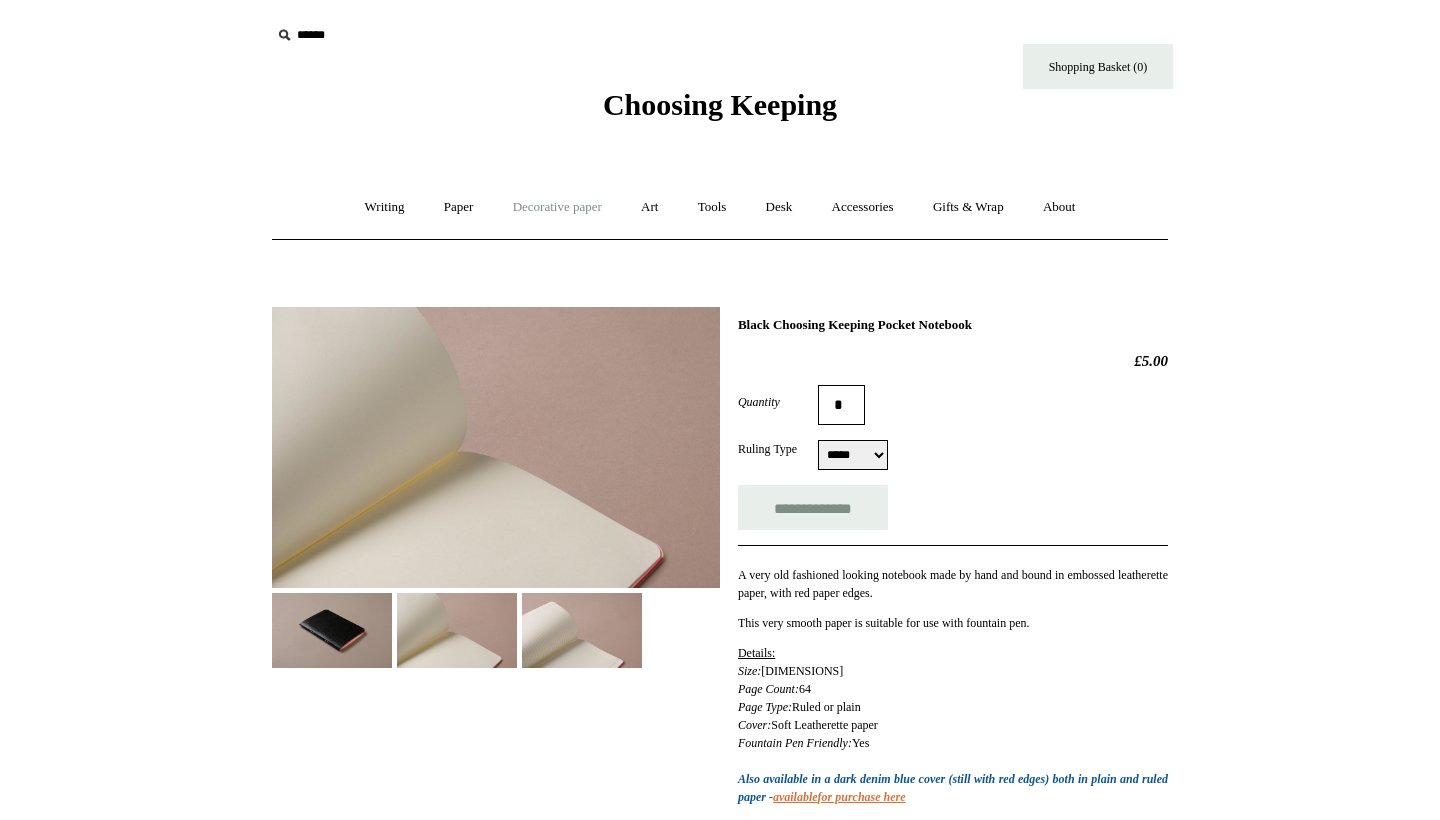 click on "Decorative paper +" at bounding box center [557, 207] 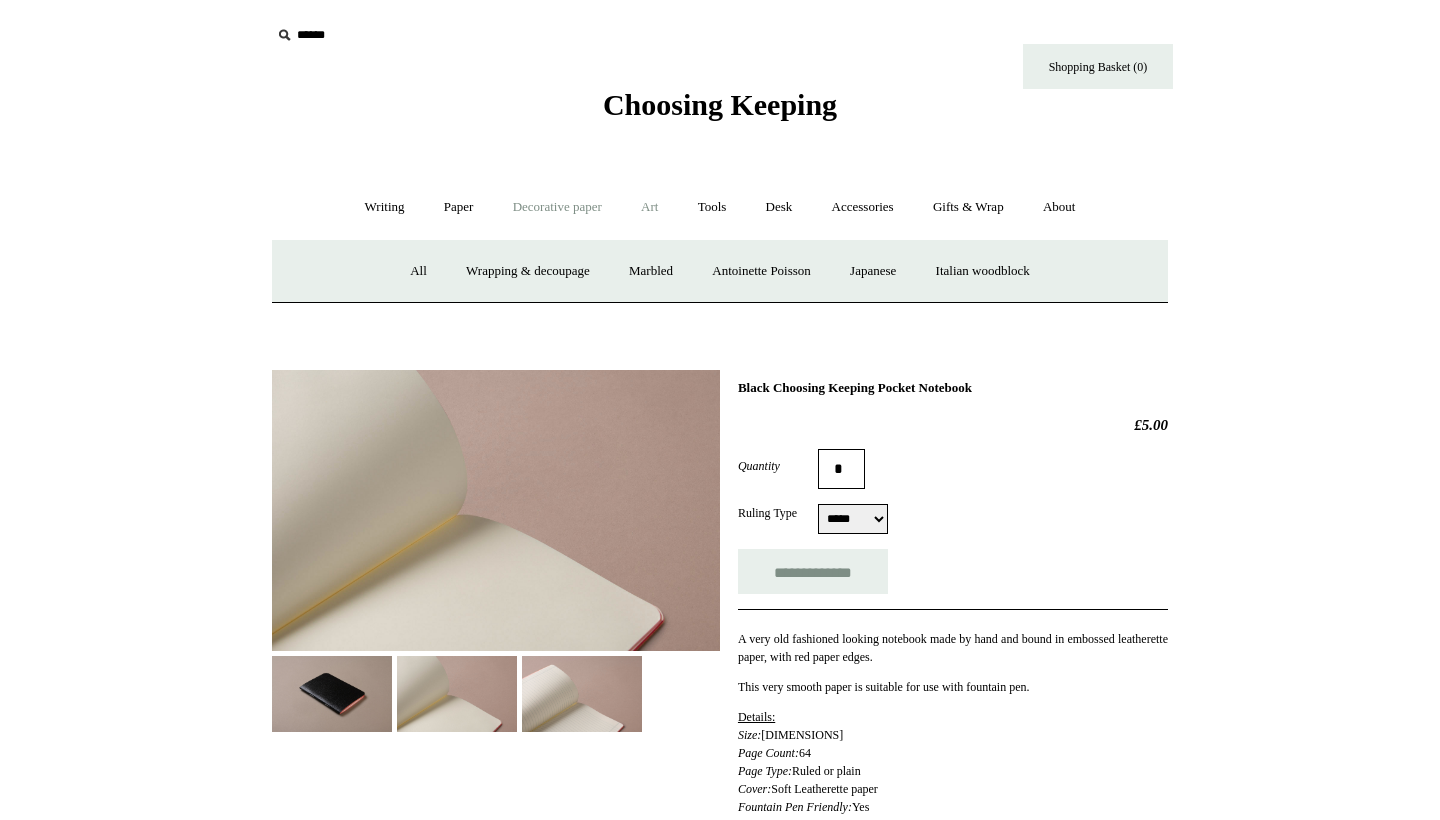click on "Art +" at bounding box center (649, 207) 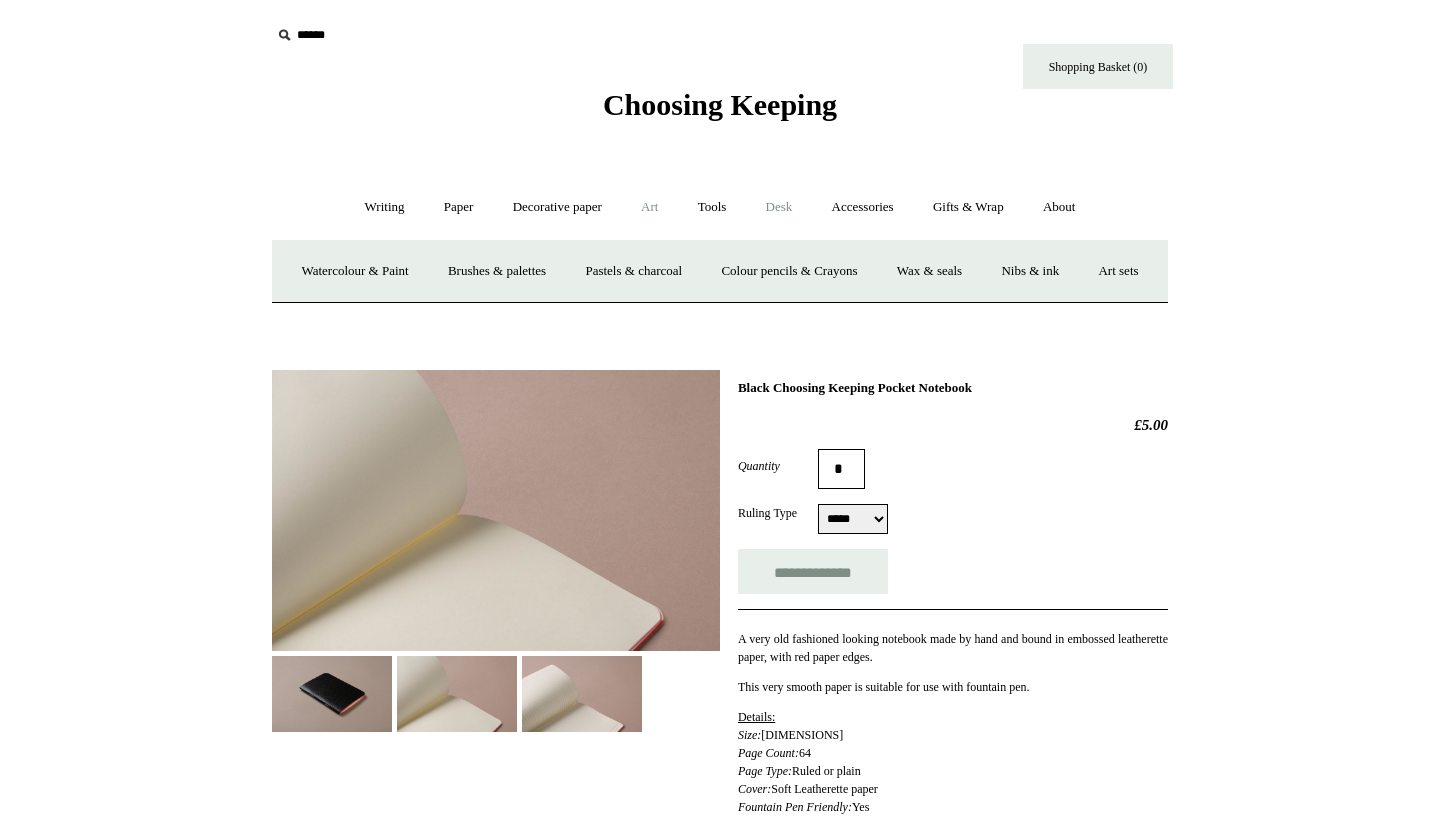 click on "Desk +" at bounding box center [779, 207] 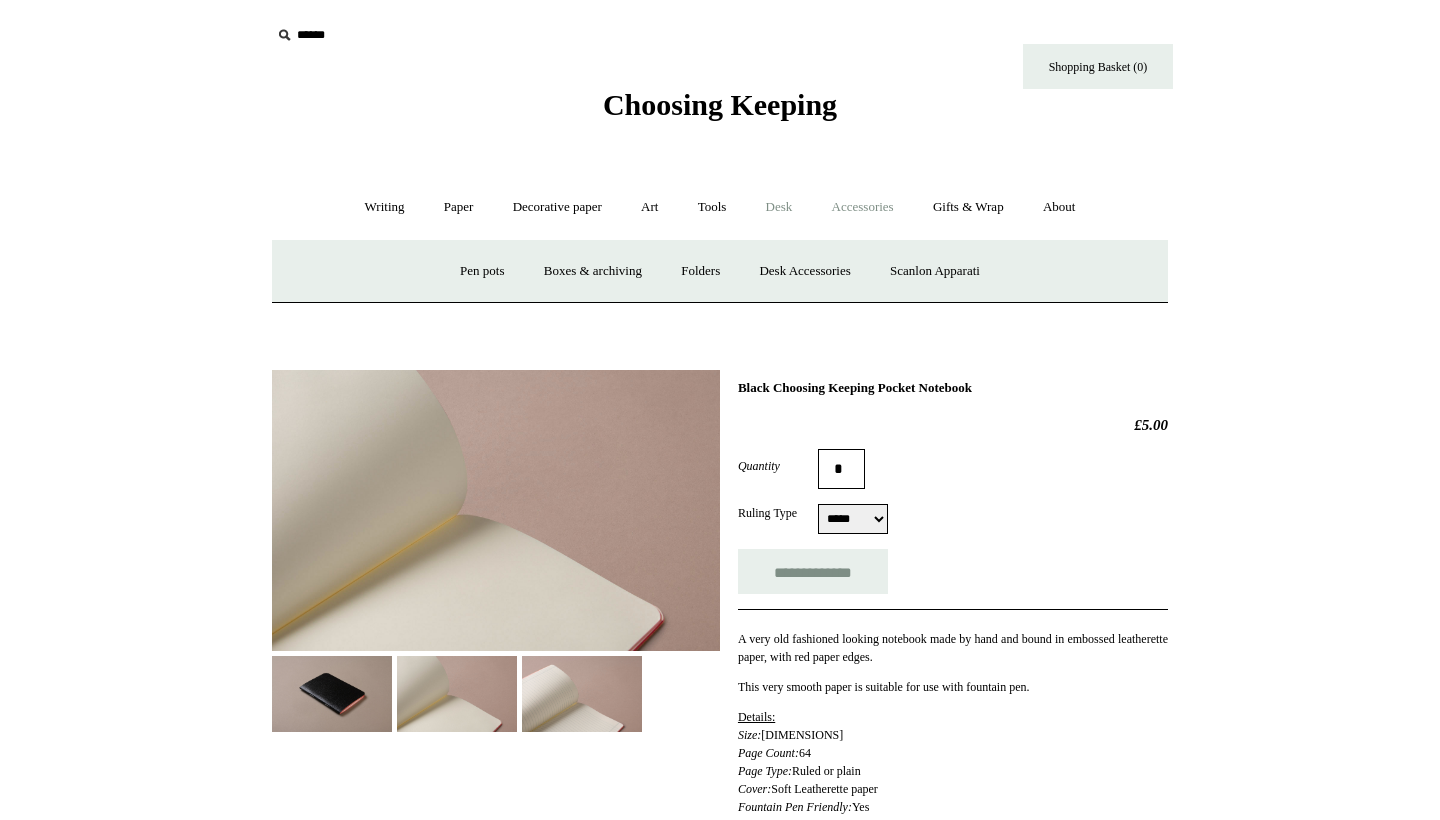 click on "Accessories +" at bounding box center (863, 207) 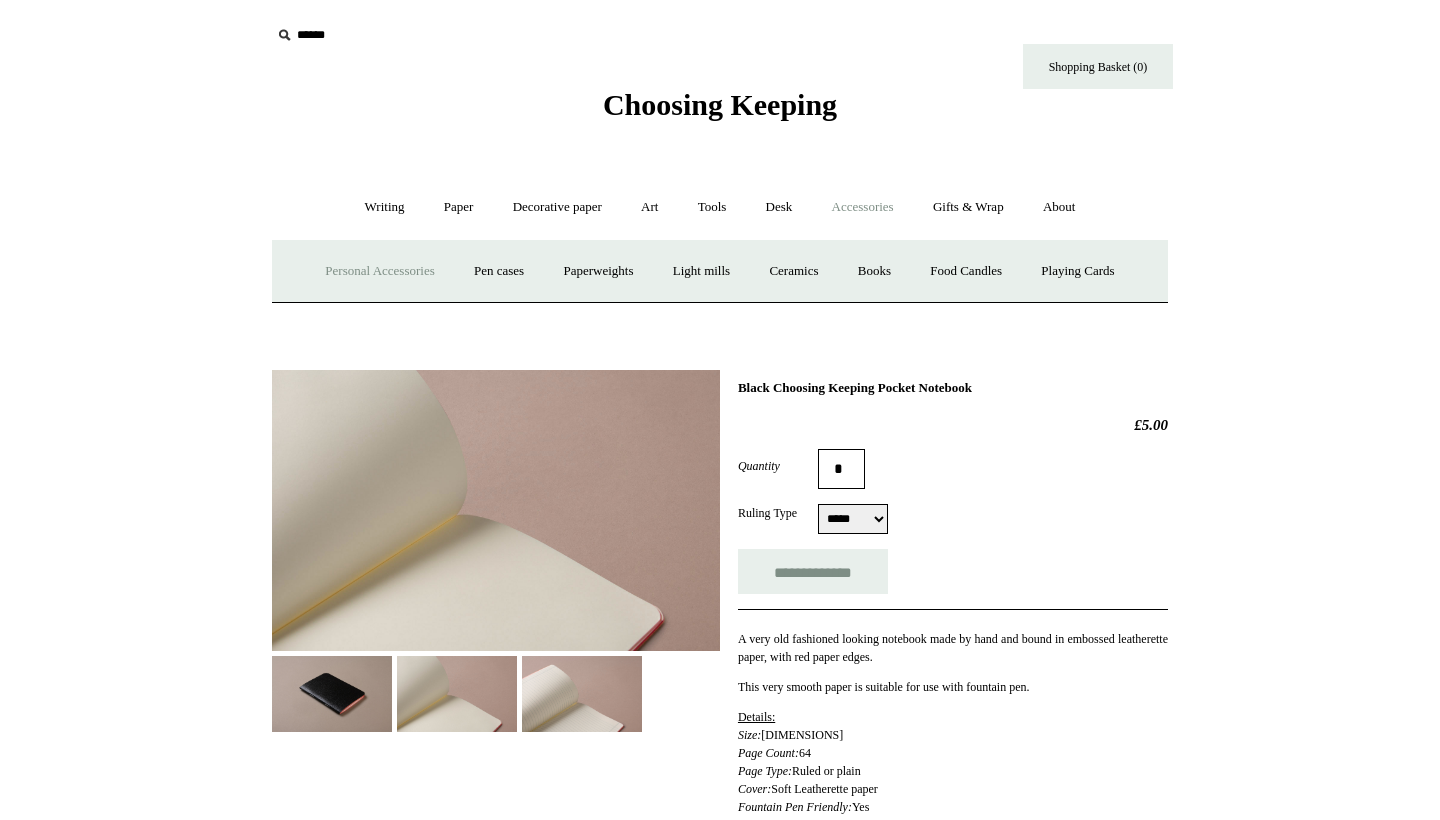 click on "Personal Accessories +" at bounding box center [379, 271] 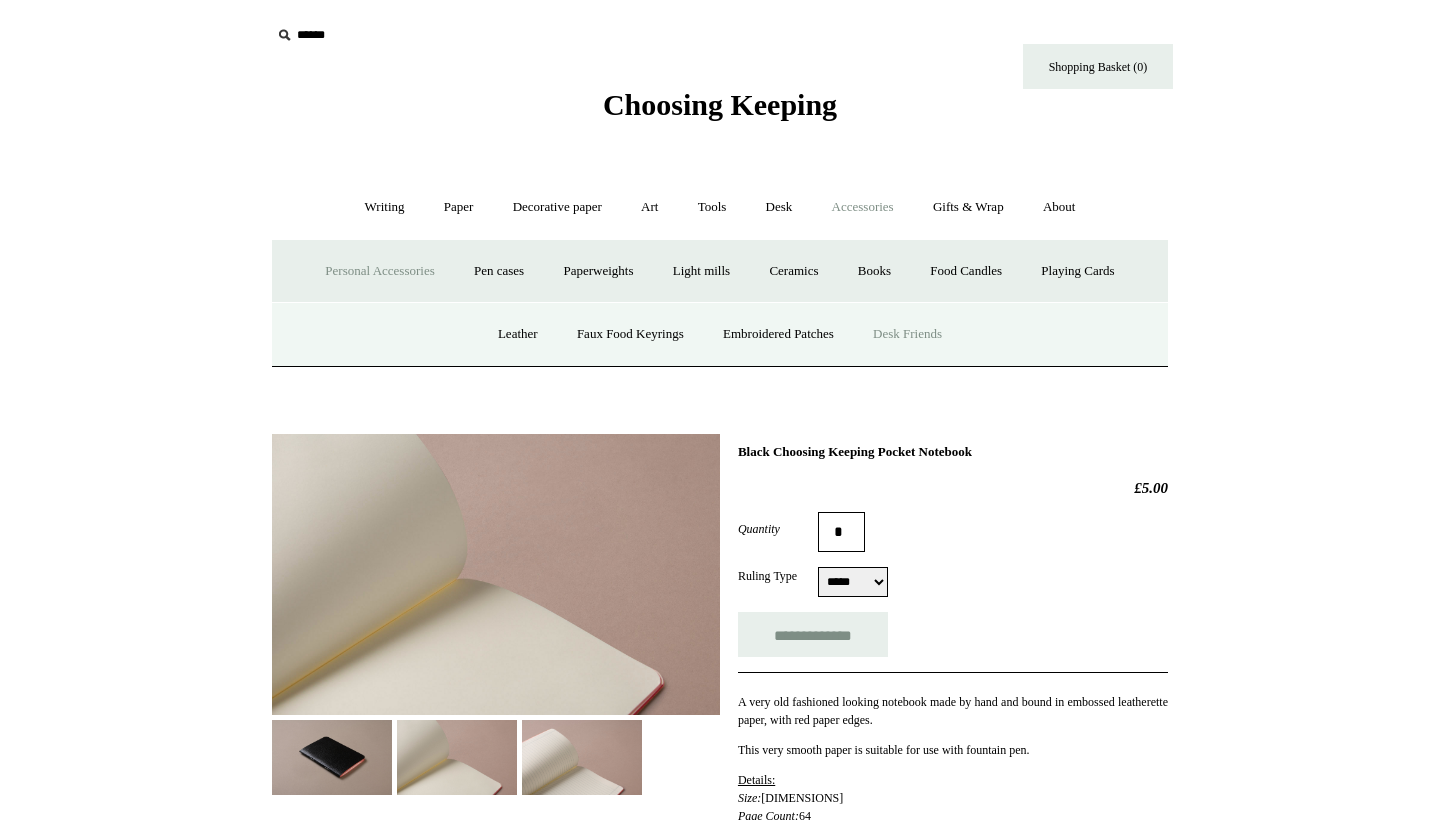click on "Desk Friends" at bounding box center (907, 334) 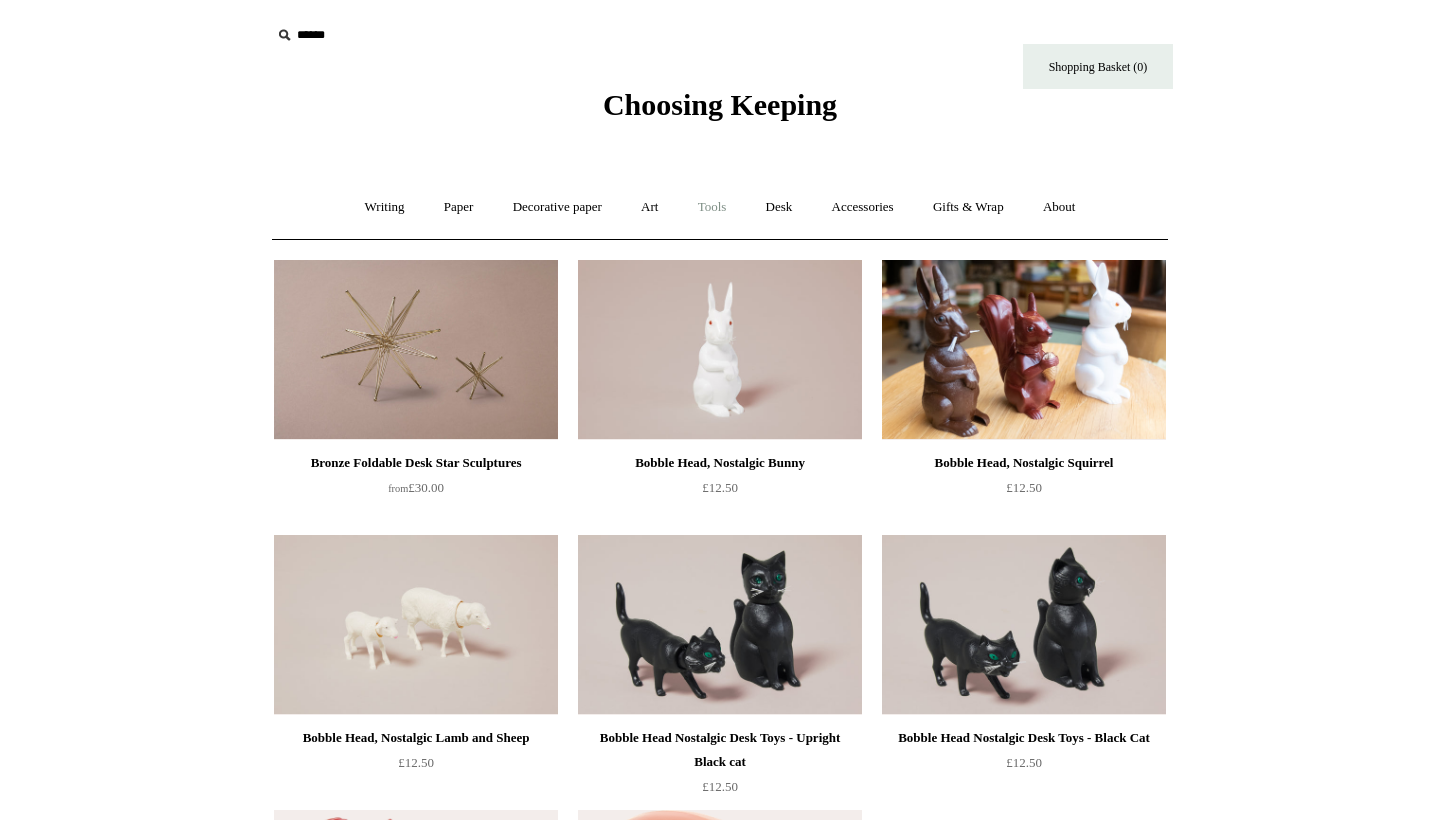 scroll, scrollTop: 0, scrollLeft: 0, axis: both 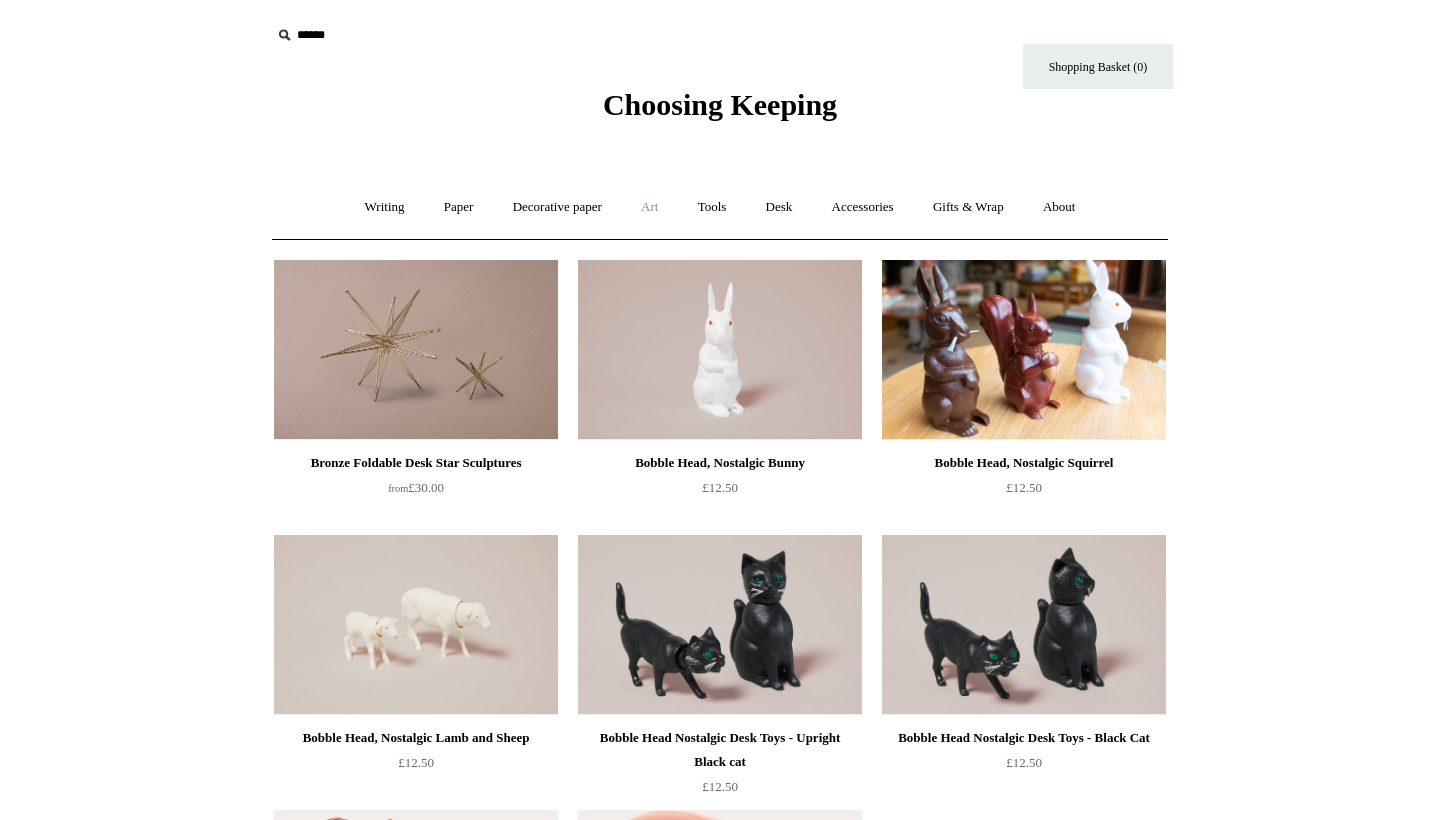 click on "Art +" at bounding box center (649, 207) 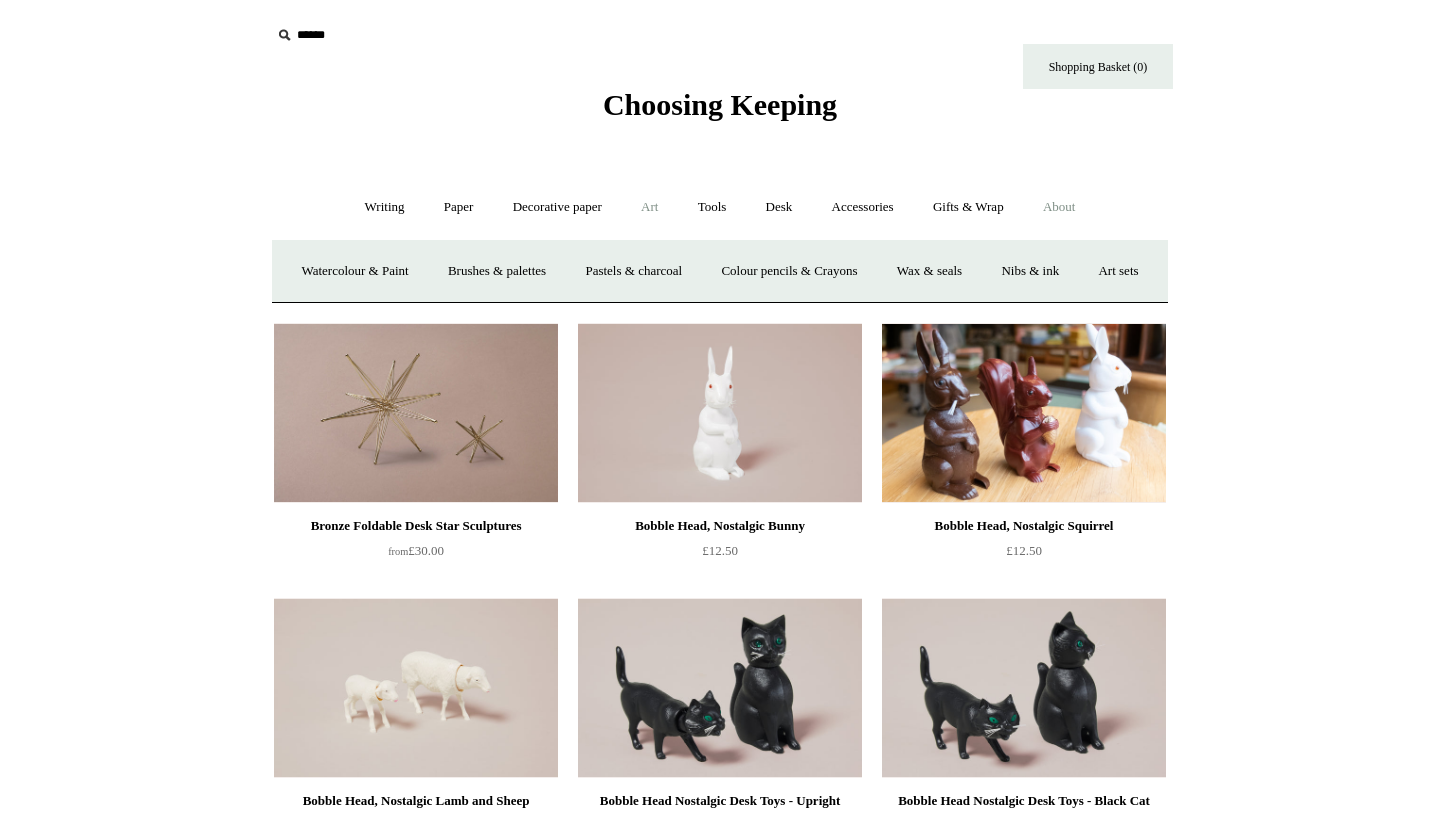 click on "About +" at bounding box center [1059, 207] 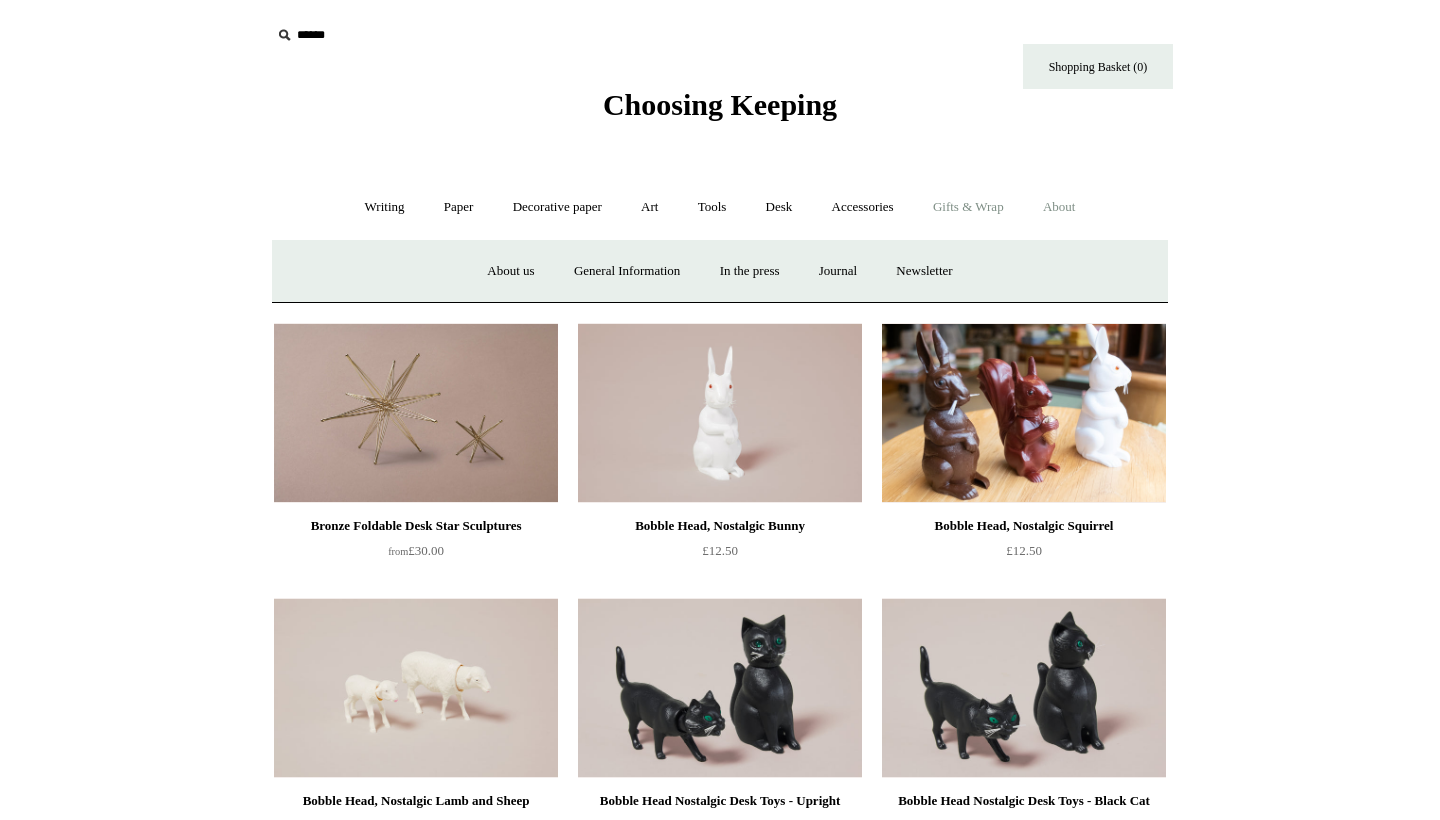 click on "Gifts & Wrap +" at bounding box center [968, 207] 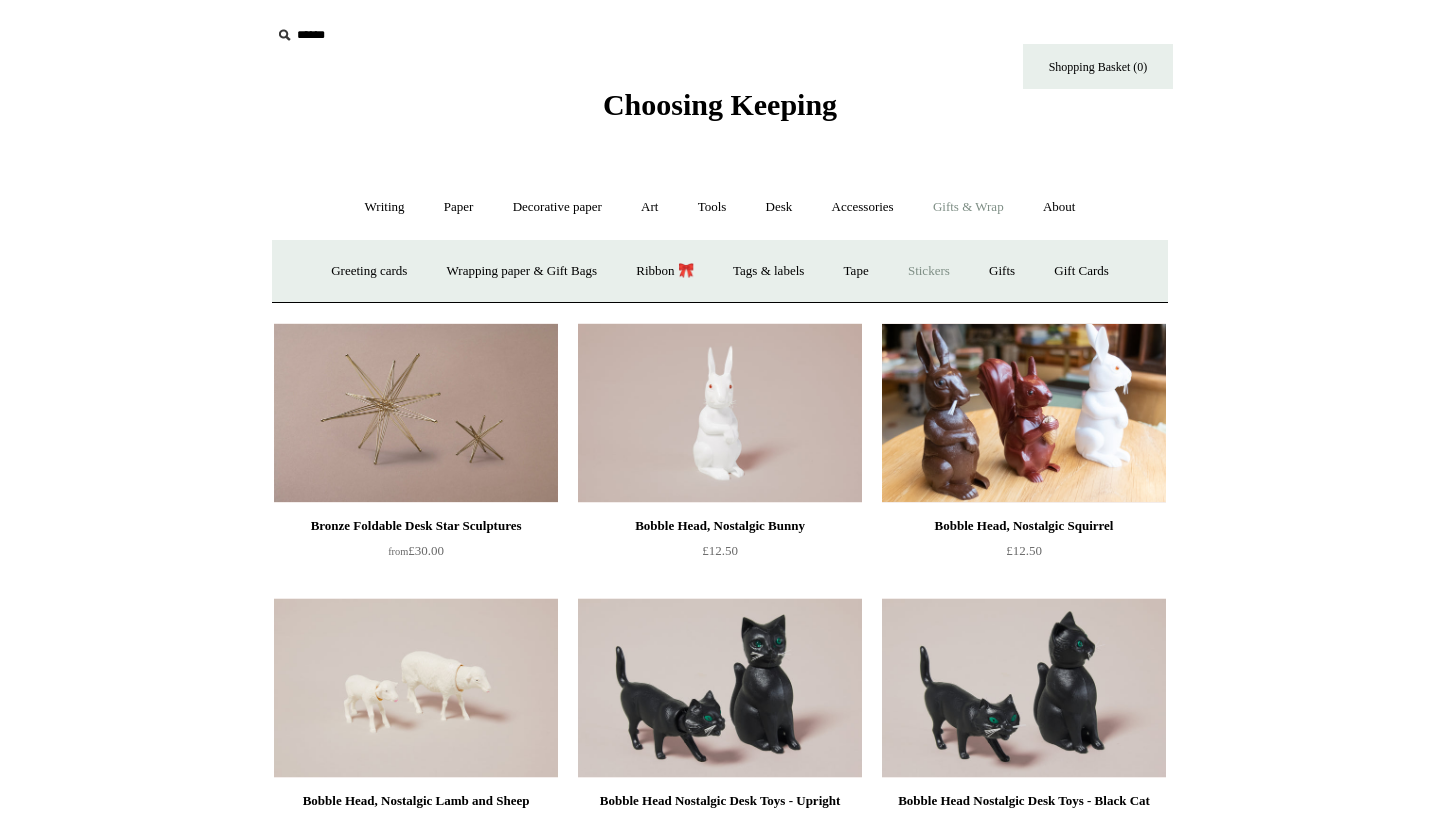 click on "Stickers" at bounding box center (929, 271) 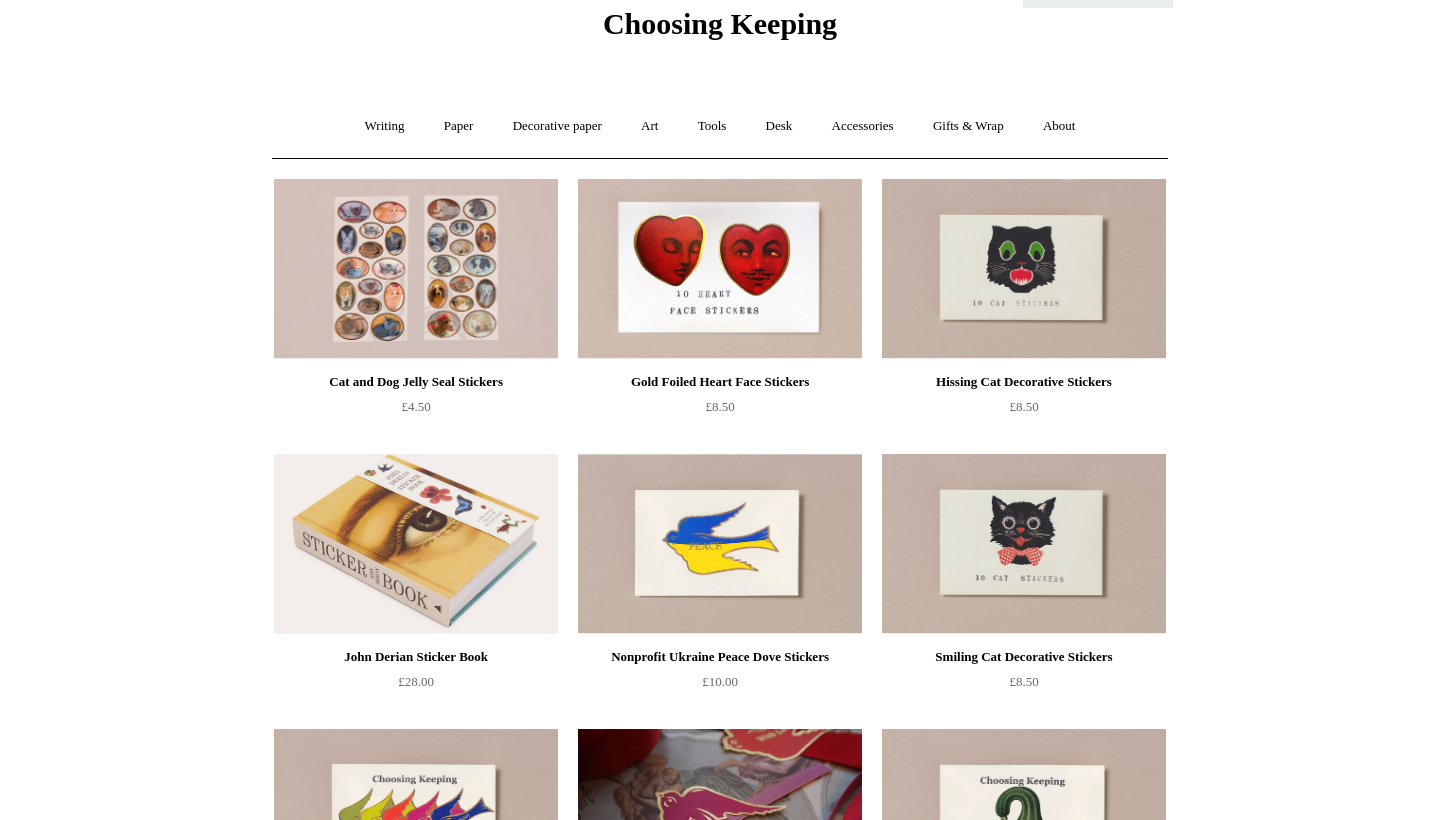 scroll, scrollTop: 38, scrollLeft: 0, axis: vertical 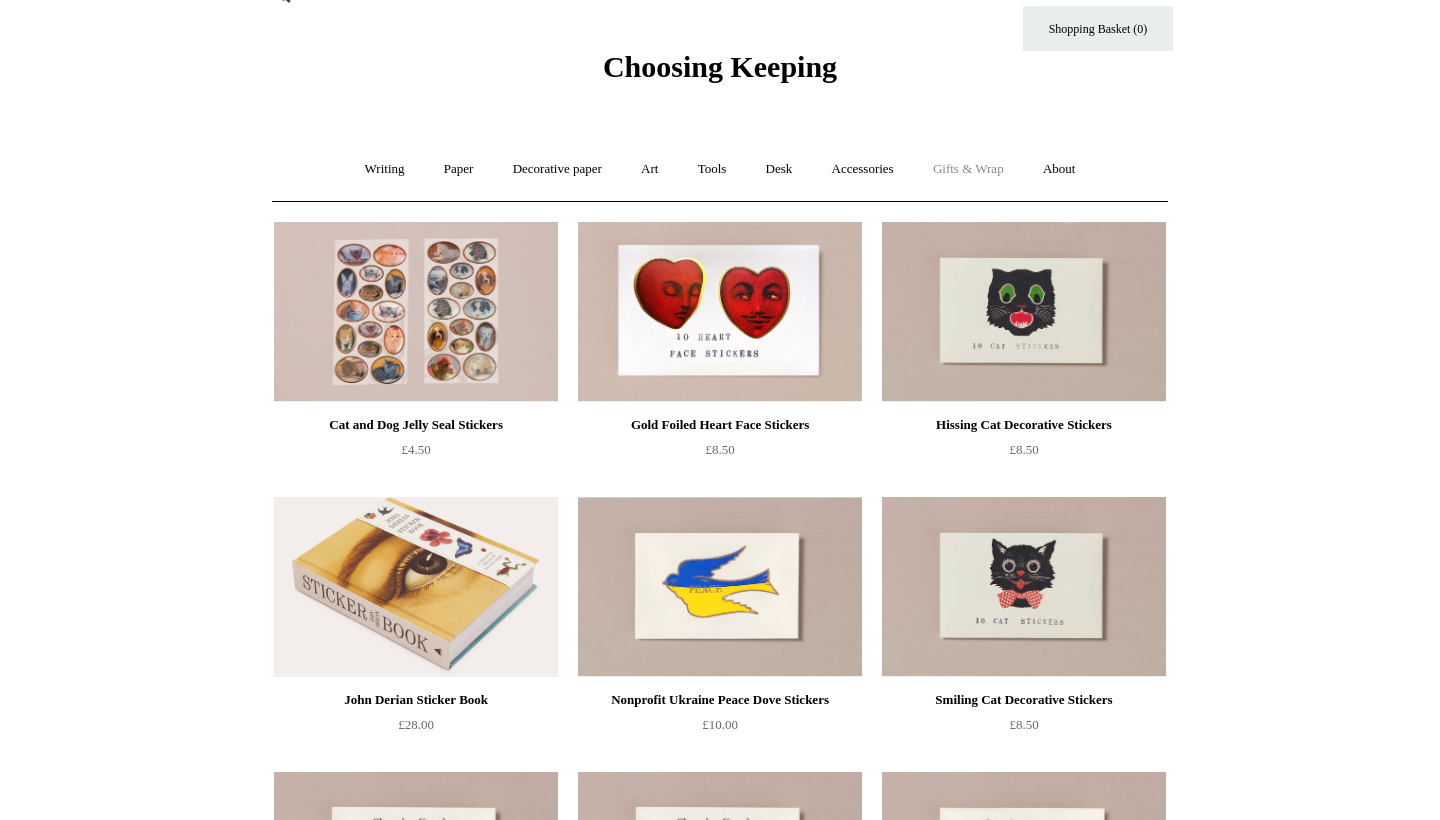 click on "Gifts & Wrap +" at bounding box center (968, 169) 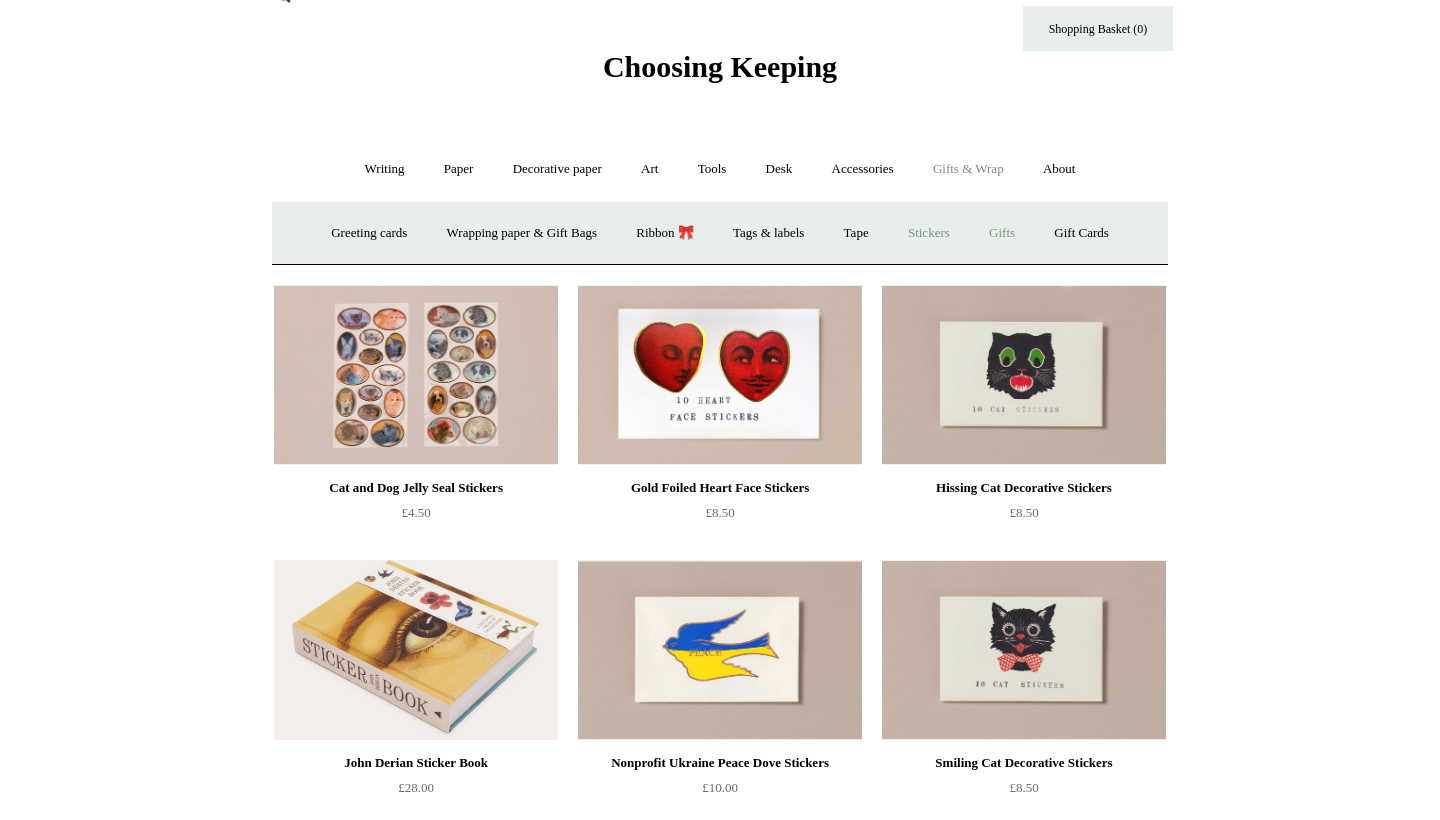 click on "Gifts +" at bounding box center [1002, 233] 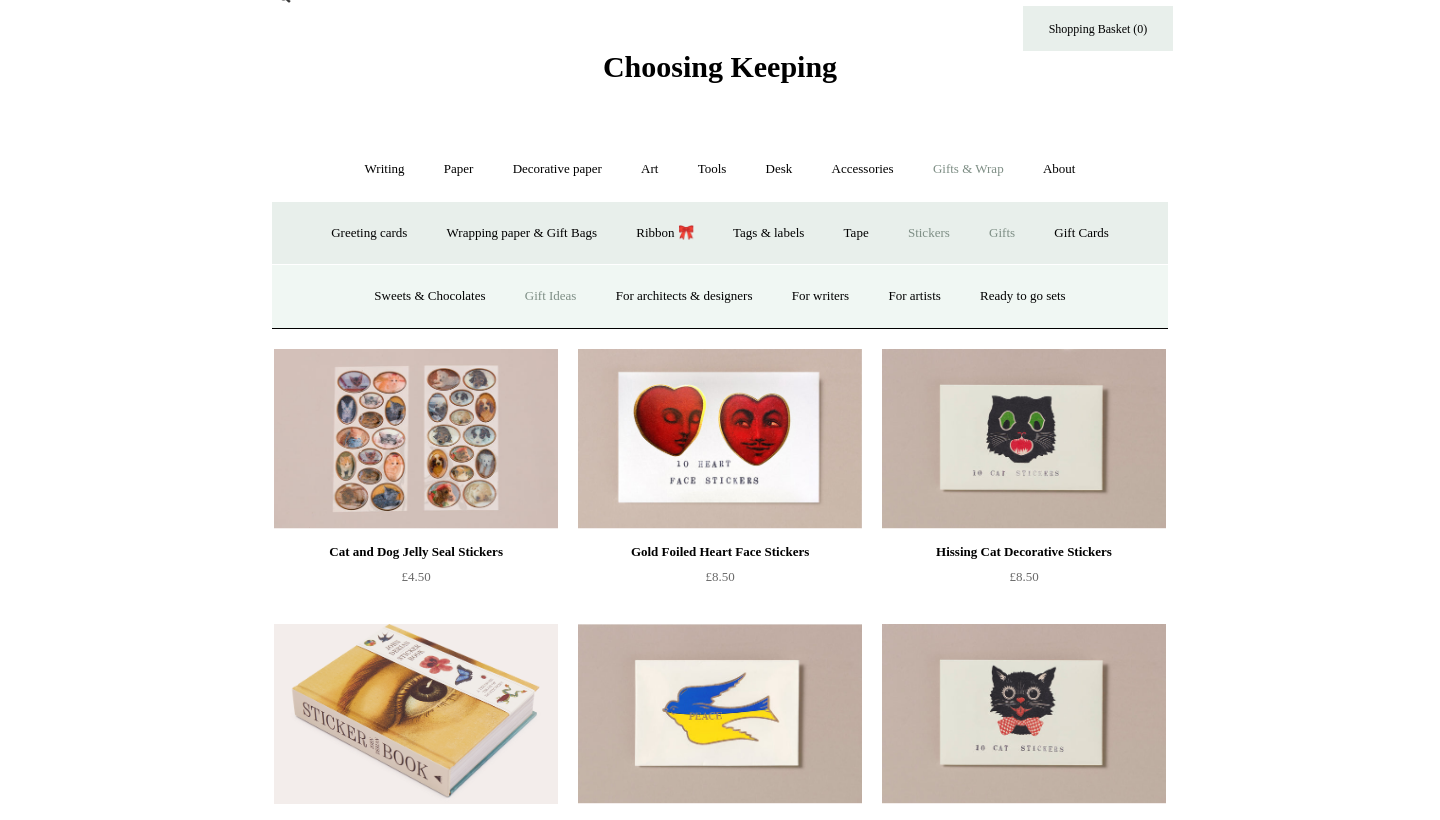 click on "Gift Ideas" at bounding box center (551, 296) 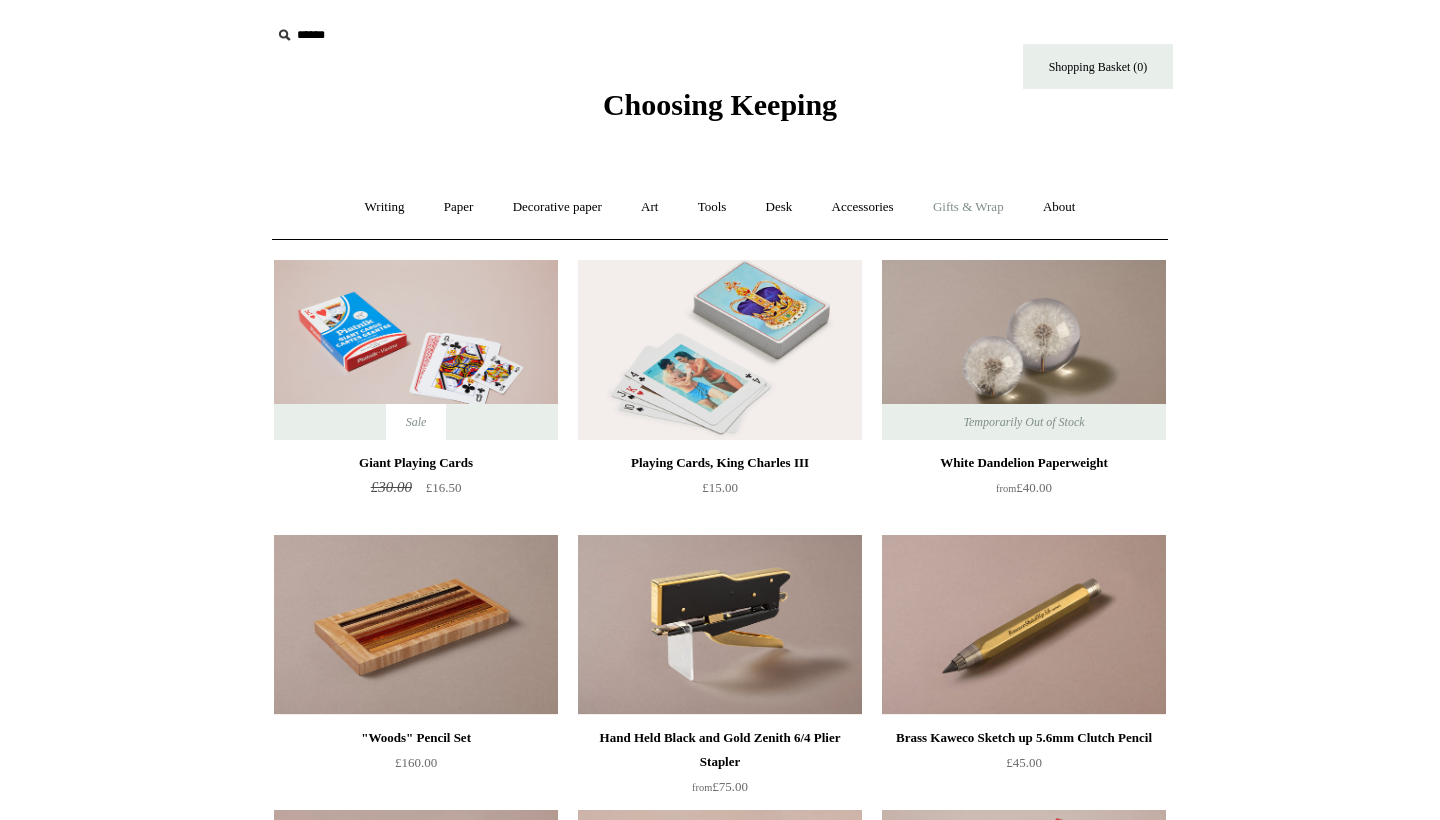 scroll, scrollTop: 0, scrollLeft: 0, axis: both 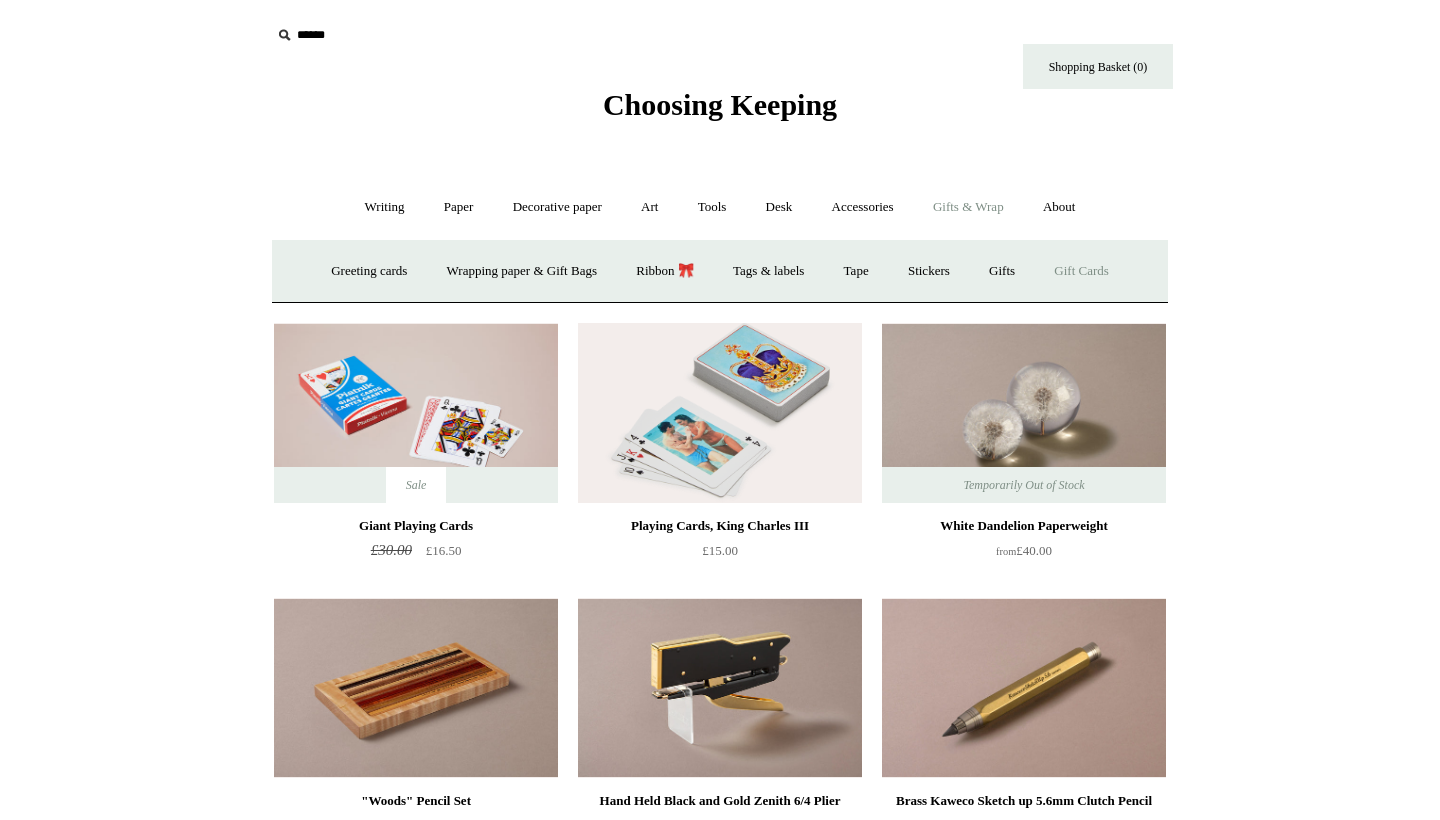click on "Gift Cards" at bounding box center [1081, 271] 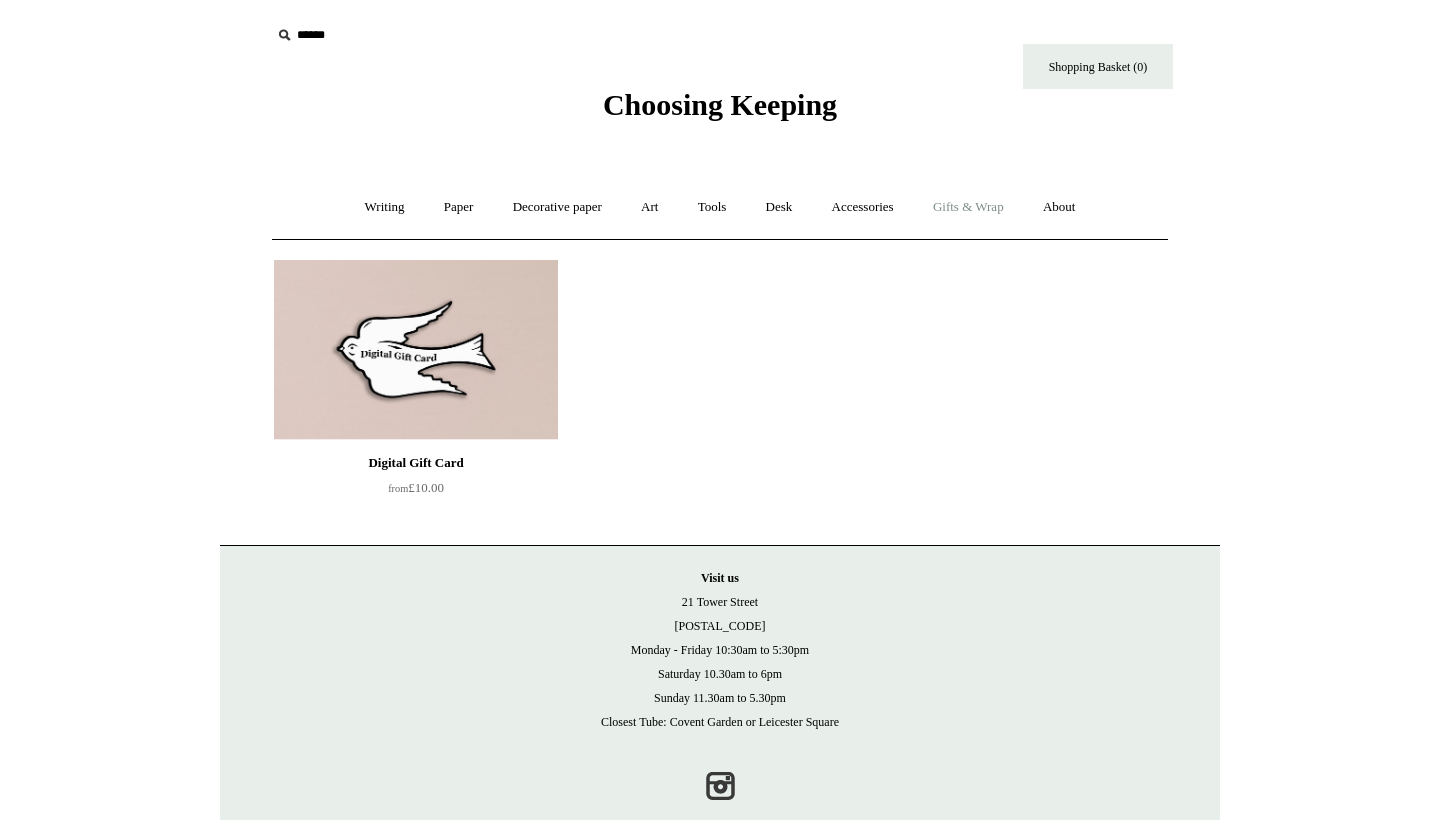 scroll, scrollTop: 0, scrollLeft: 0, axis: both 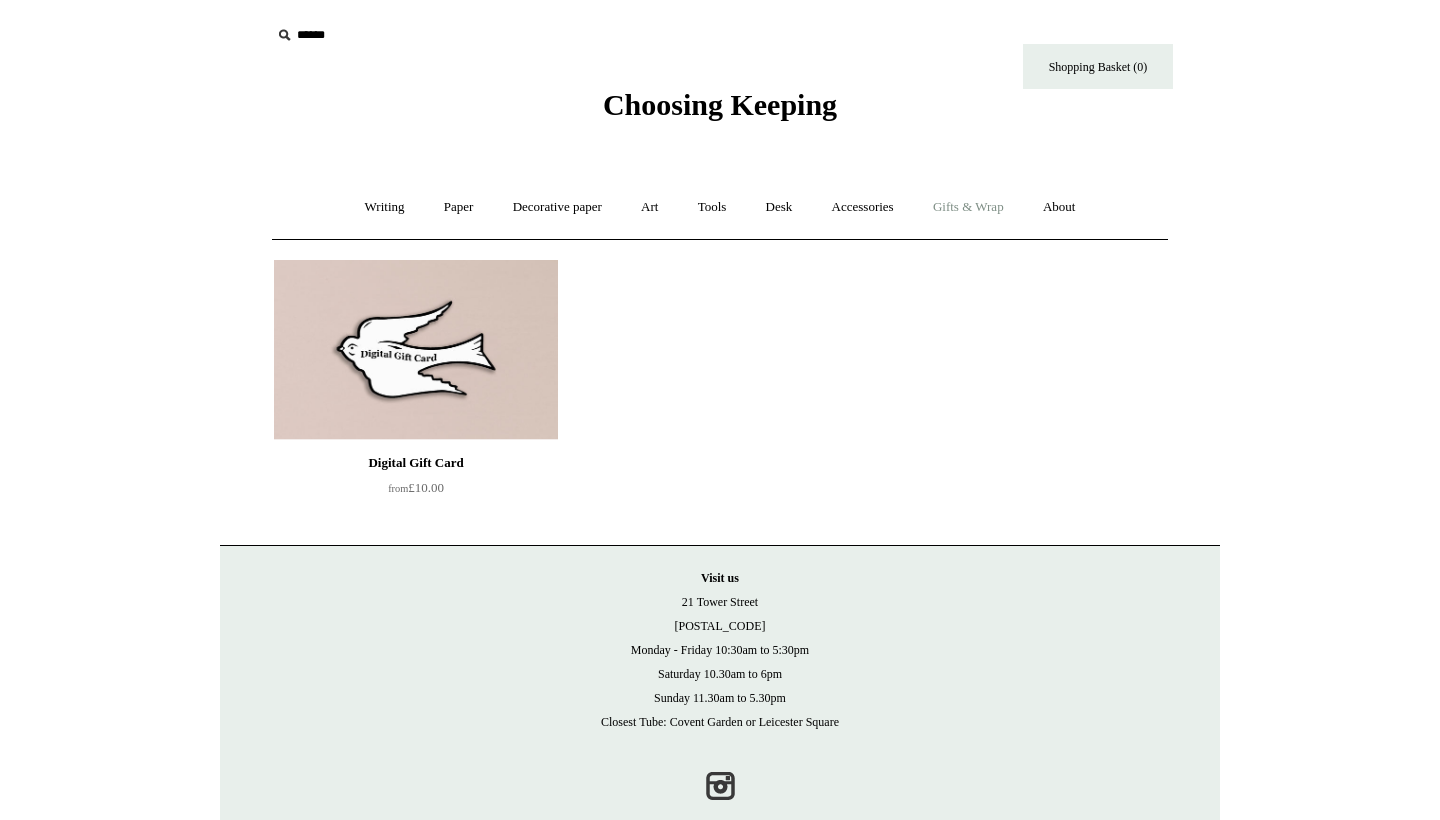 click on "Gifts & Wrap +" at bounding box center [968, 207] 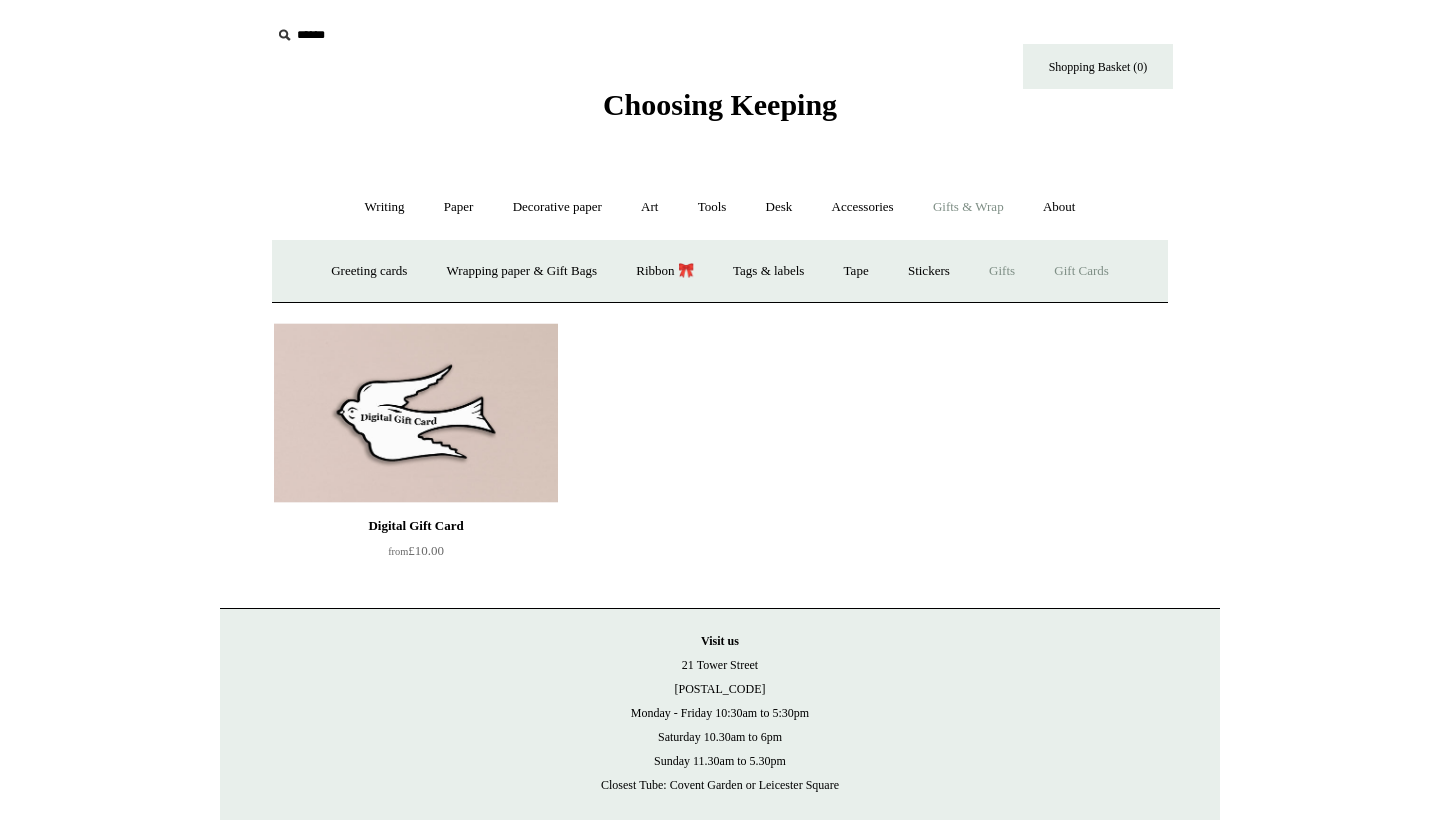 click on "Gifts +" at bounding box center [1002, 271] 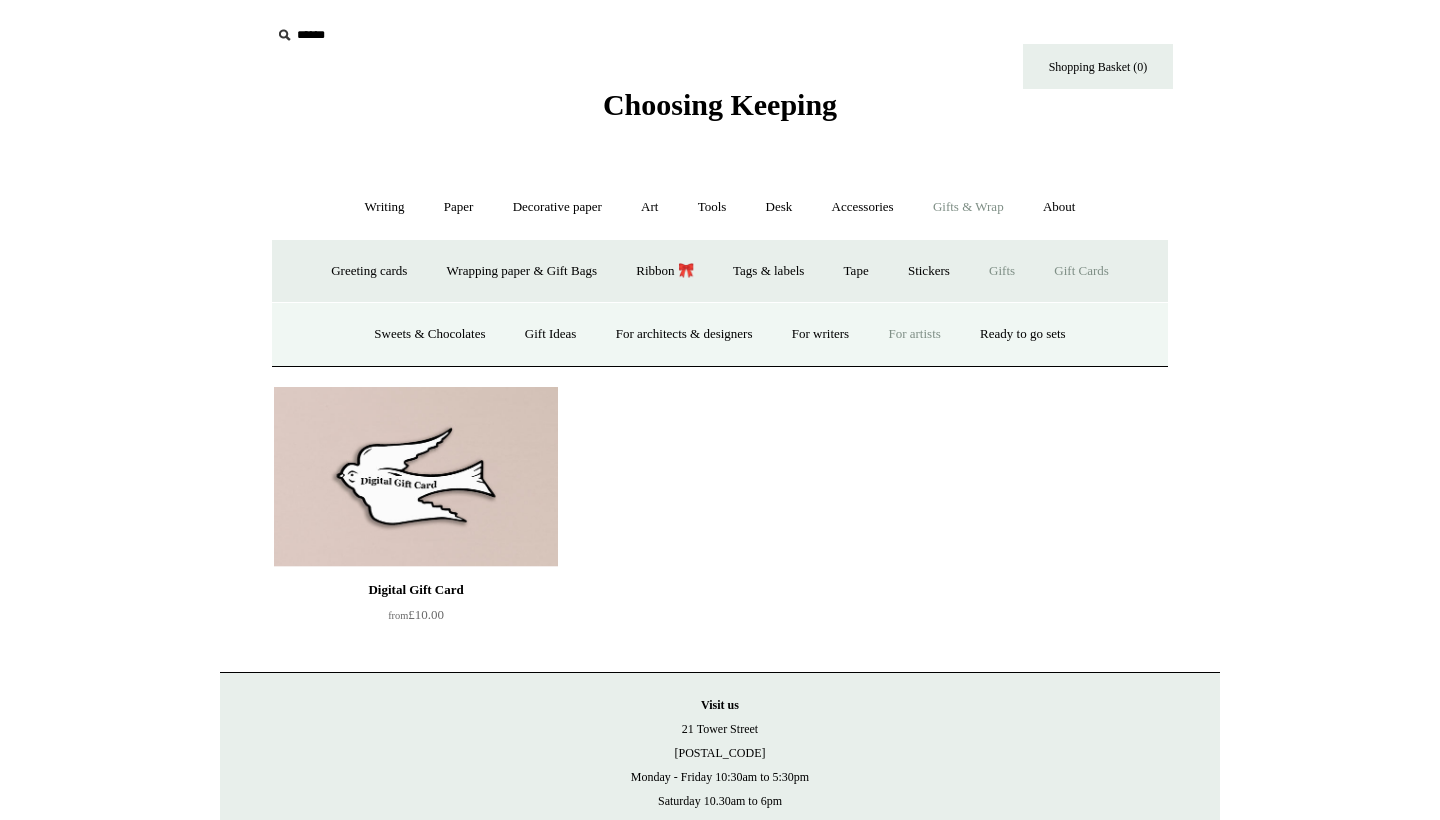 click on "For artists" at bounding box center [914, 334] 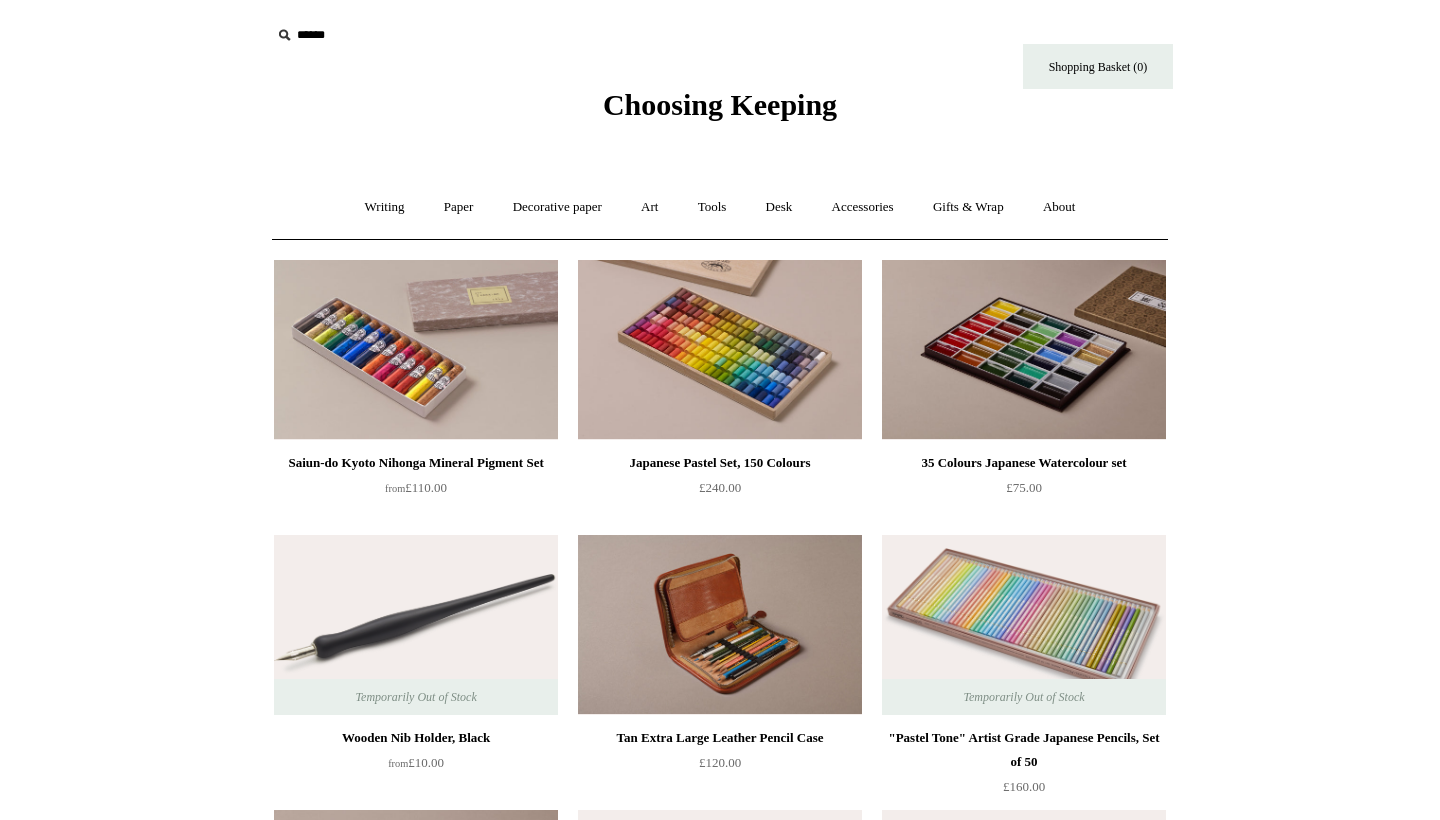 scroll, scrollTop: 0, scrollLeft: 0, axis: both 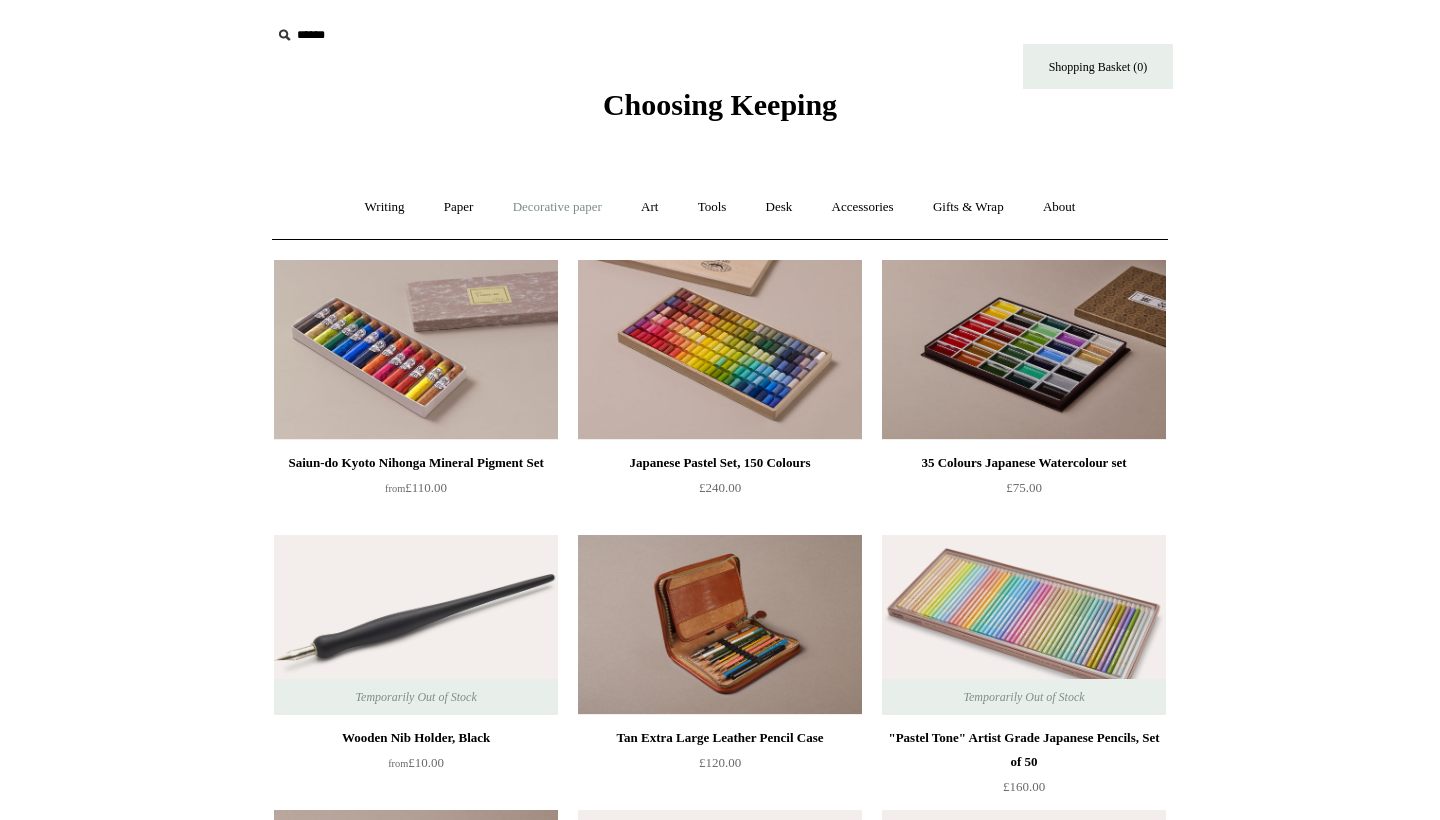 click on "Decorative paper +" at bounding box center (557, 207) 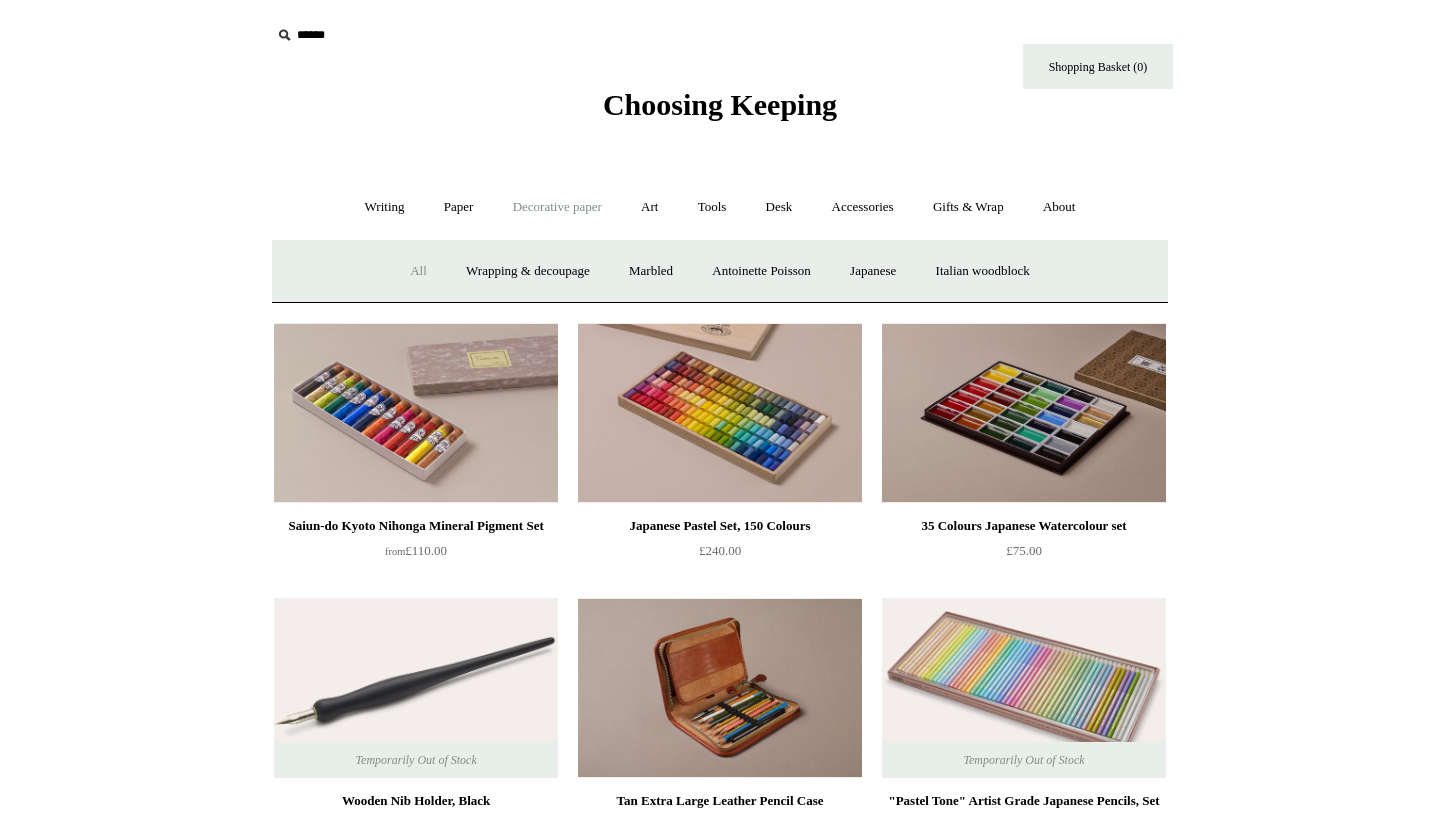 click on "All" at bounding box center (418, 271) 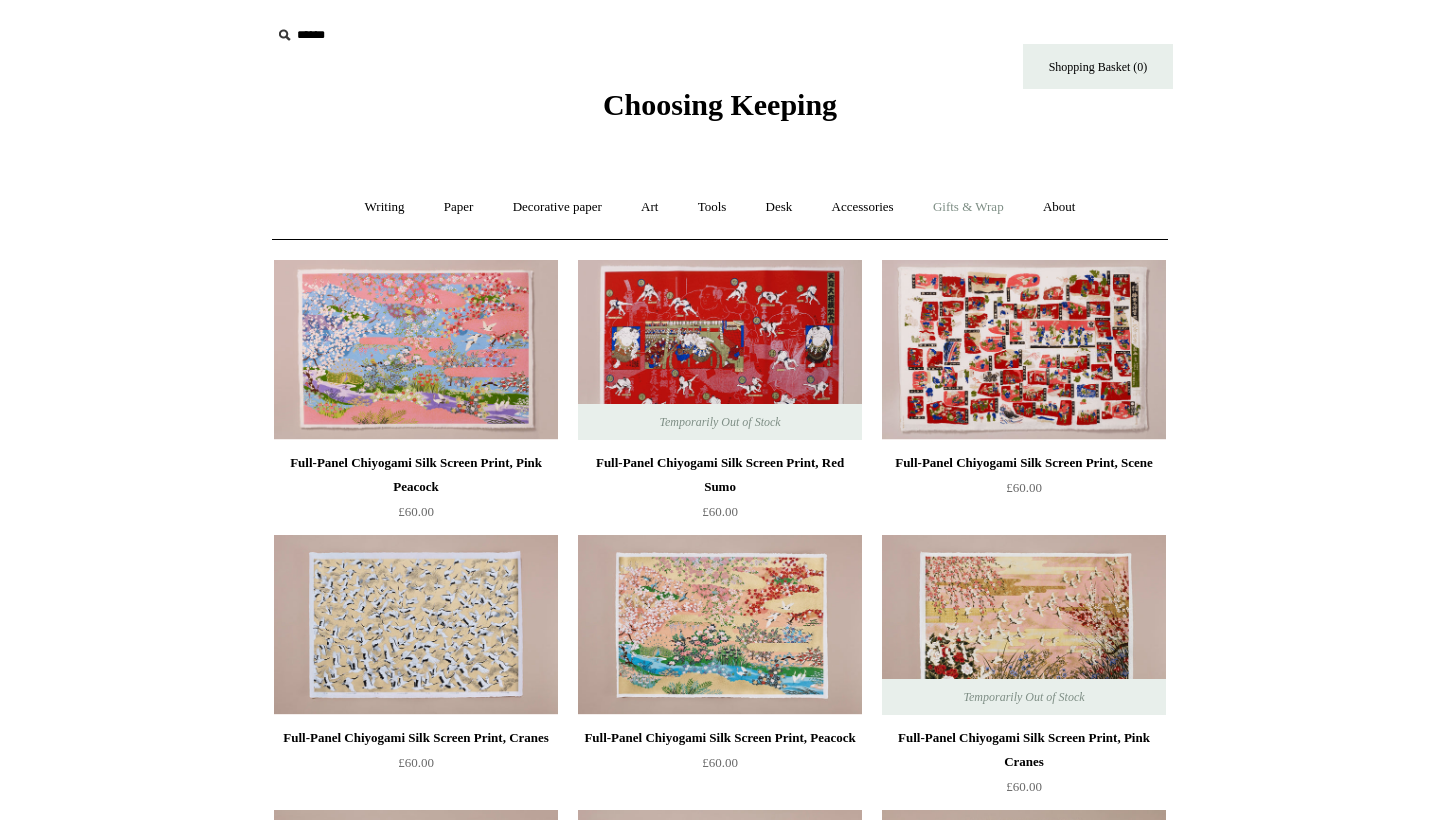 scroll, scrollTop: 0, scrollLeft: 0, axis: both 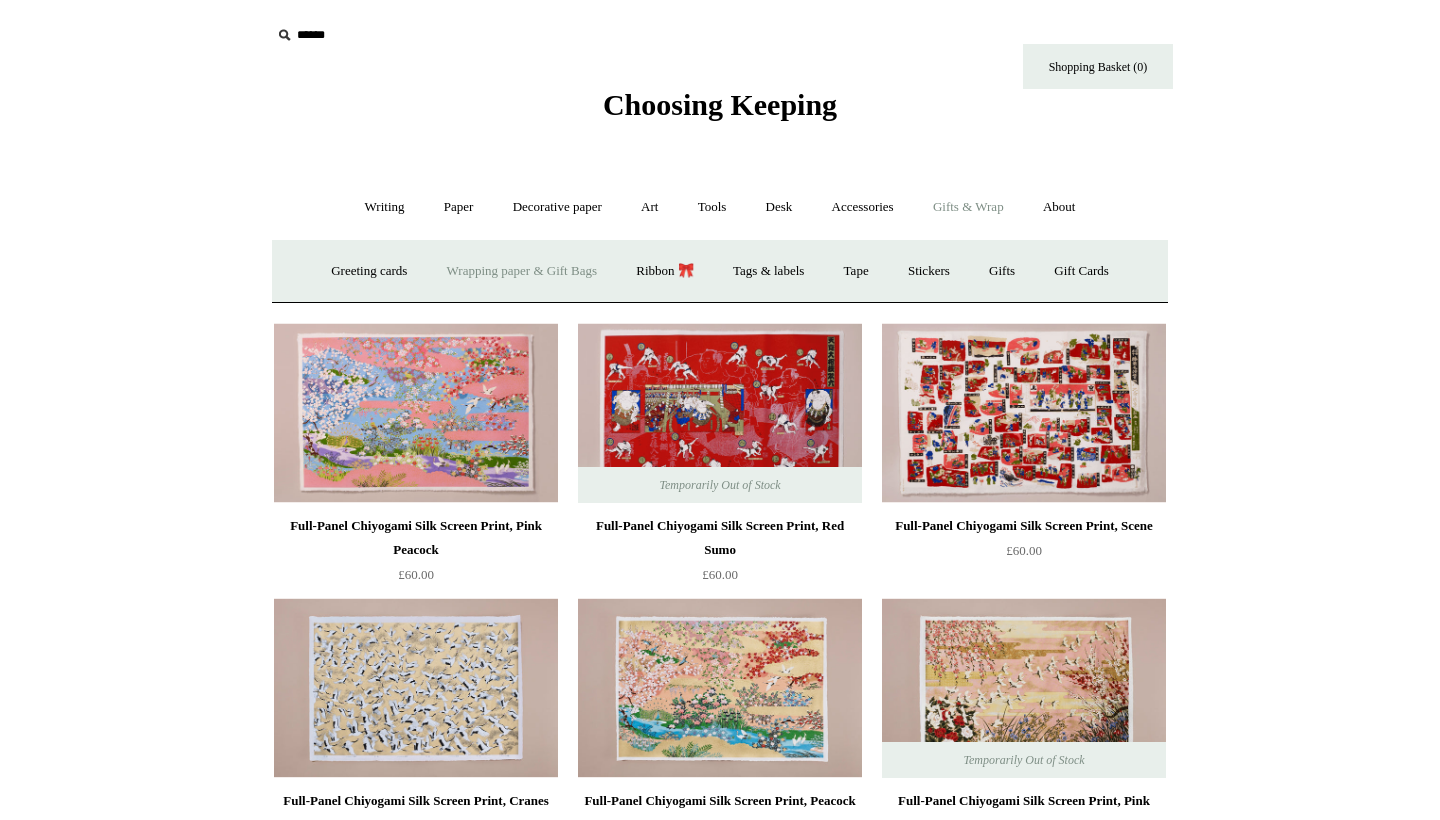 click on "Wrapping paper & Gift Bags" at bounding box center [522, 271] 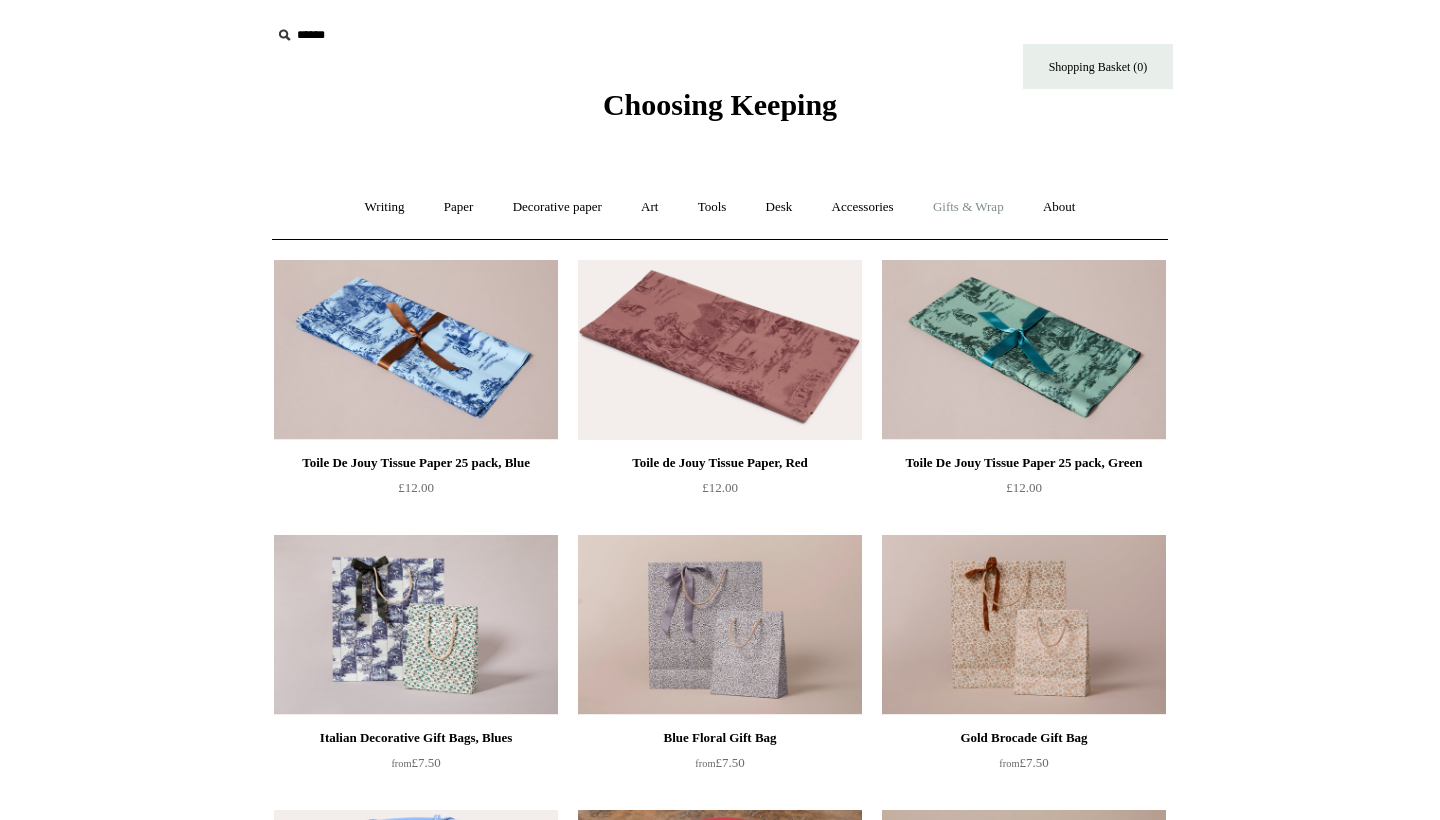scroll, scrollTop: 0, scrollLeft: 0, axis: both 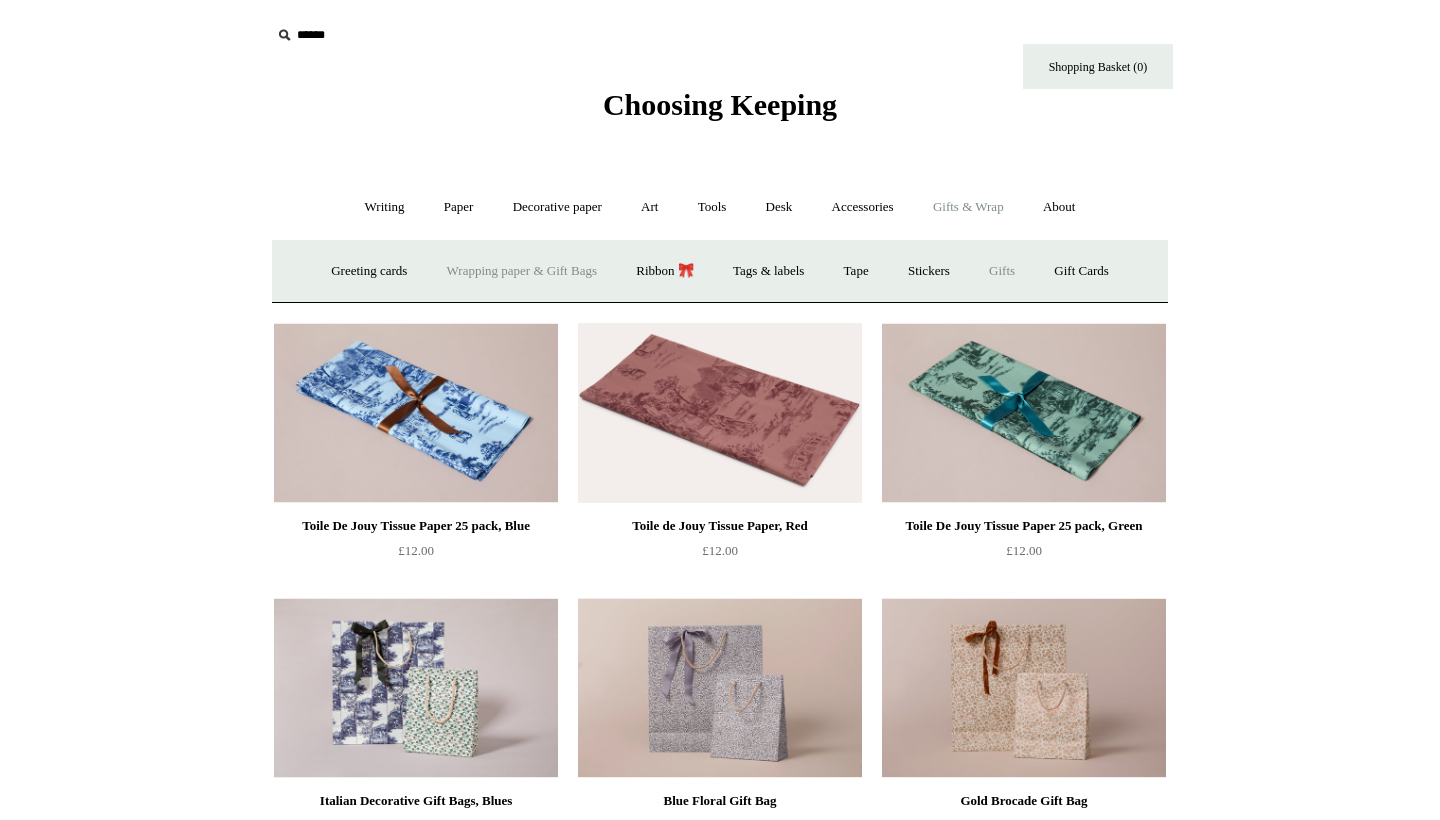 click on "Gifts +" at bounding box center [1002, 271] 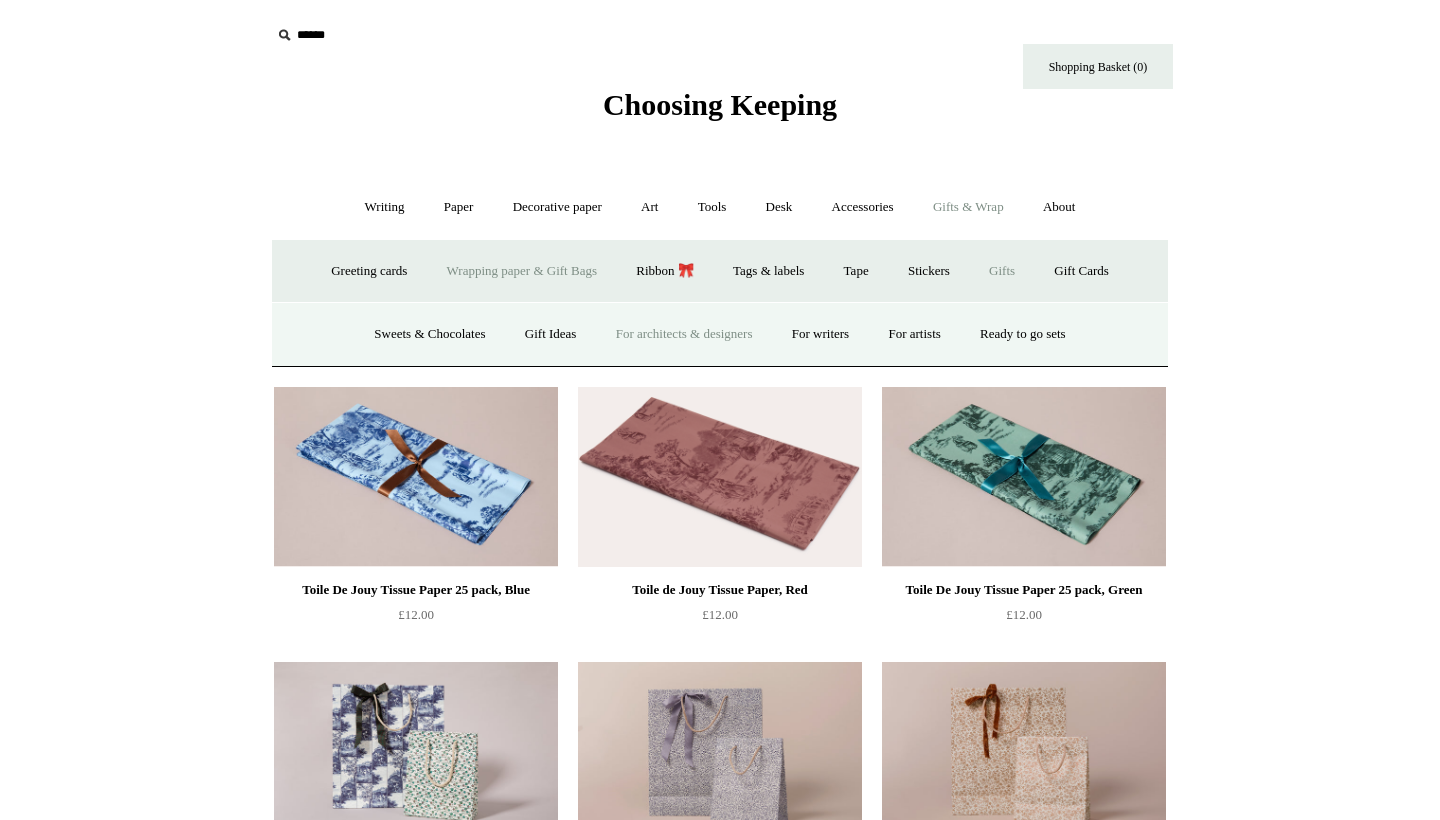 click on "For architects & designers" at bounding box center [684, 334] 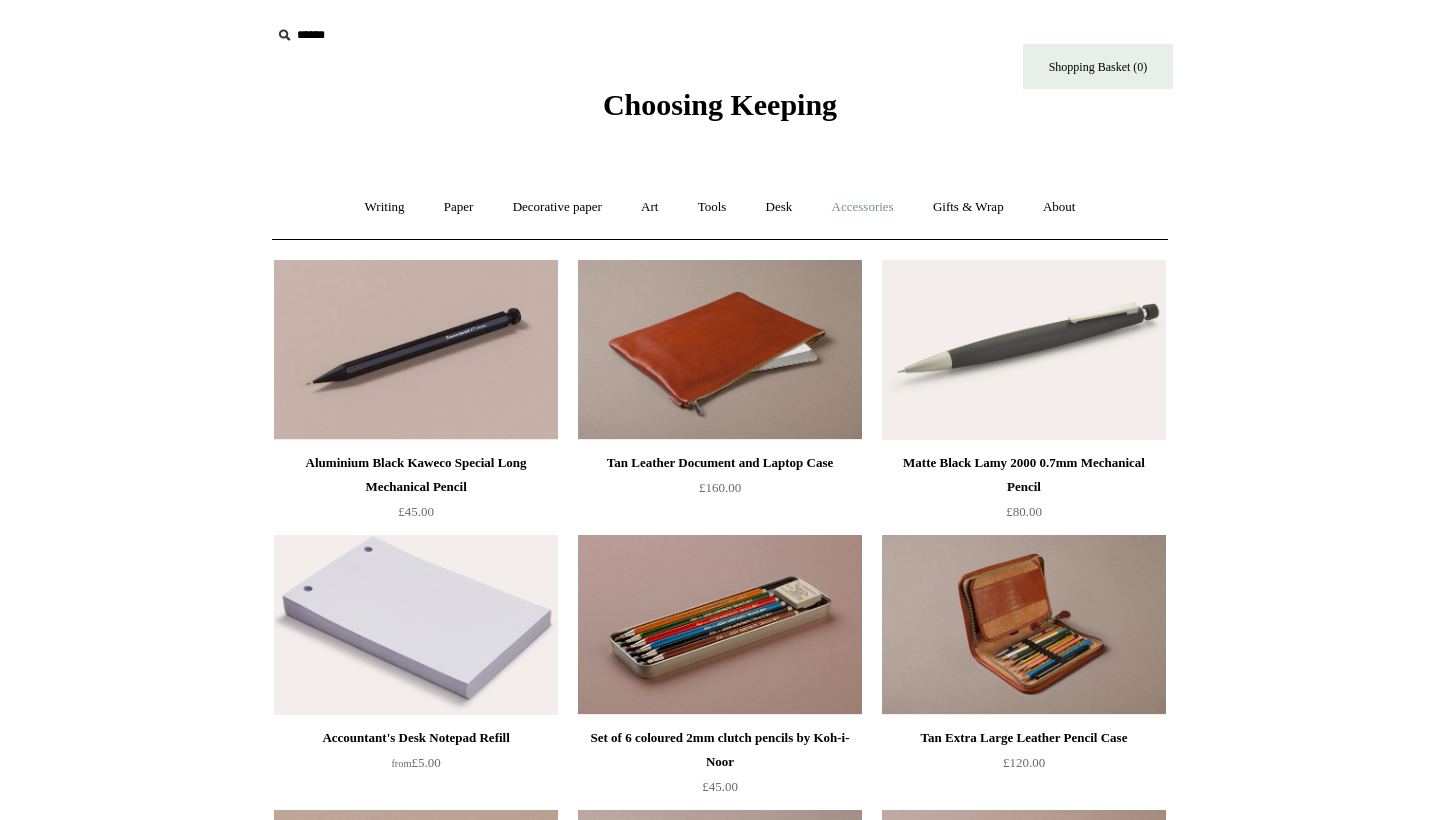 scroll, scrollTop: 0, scrollLeft: 0, axis: both 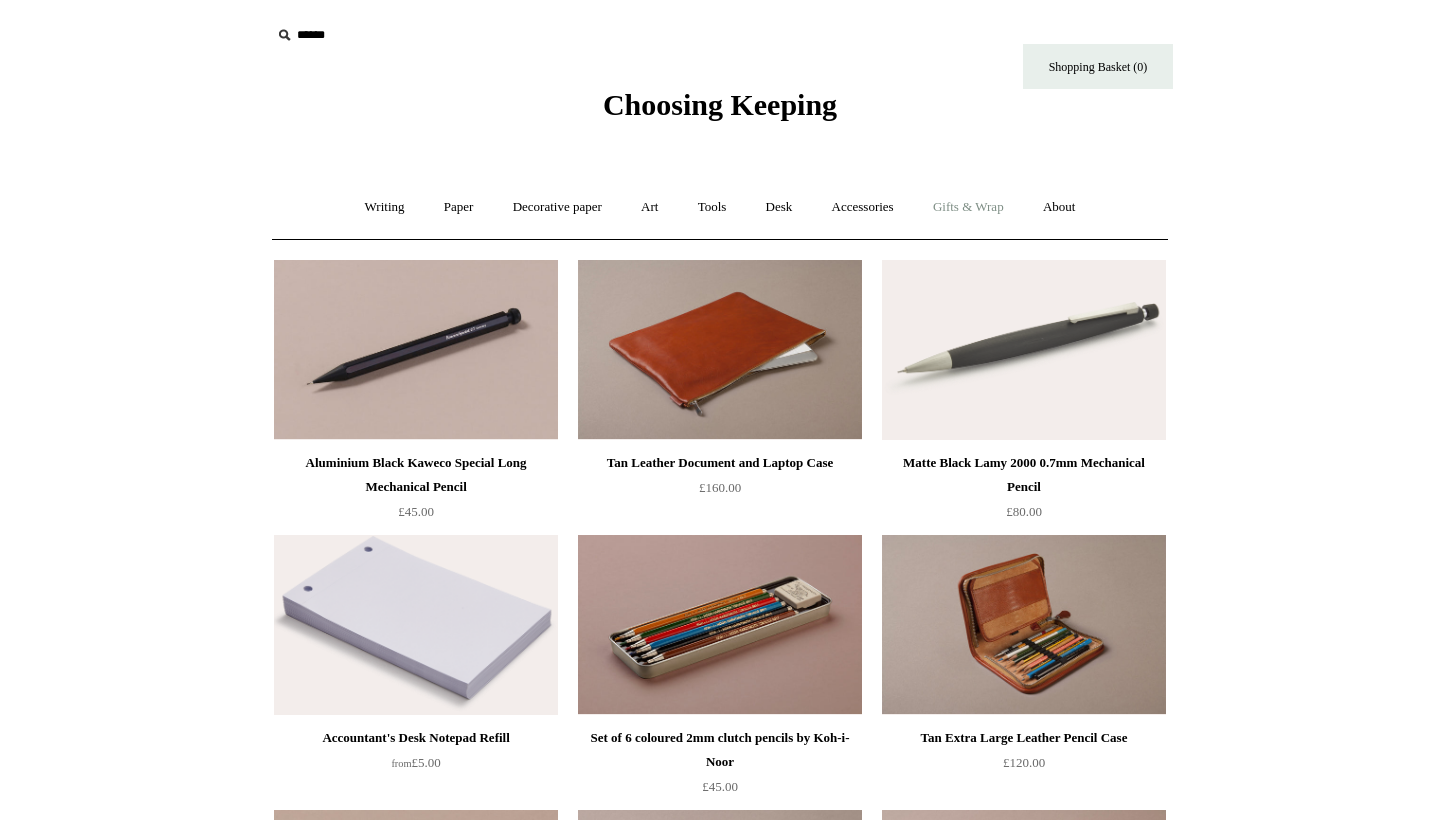 click on "Gifts & Wrap +" at bounding box center [968, 207] 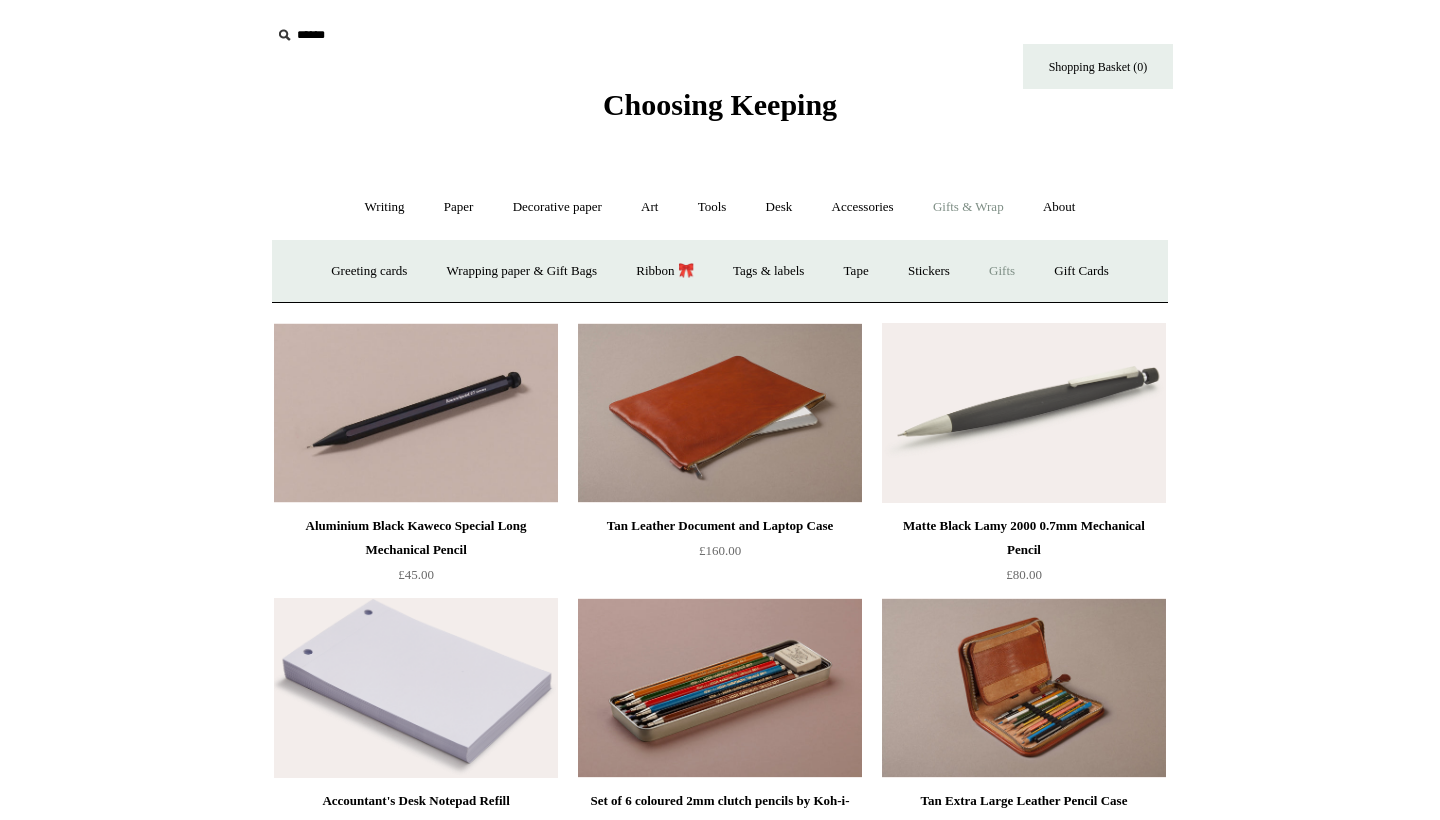 click on "Gifts +" at bounding box center [1002, 271] 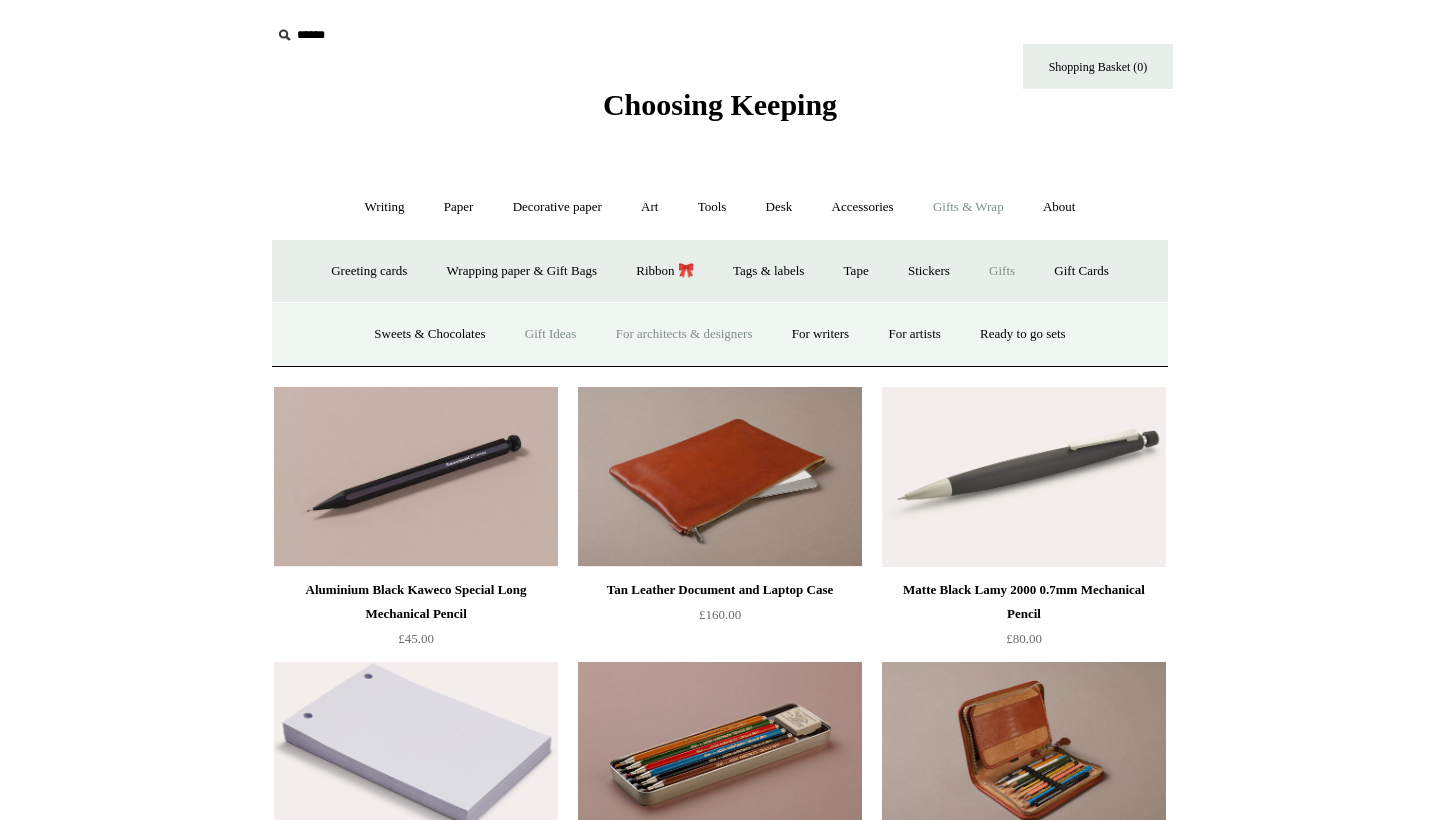 click on "Gift Ideas" at bounding box center (551, 334) 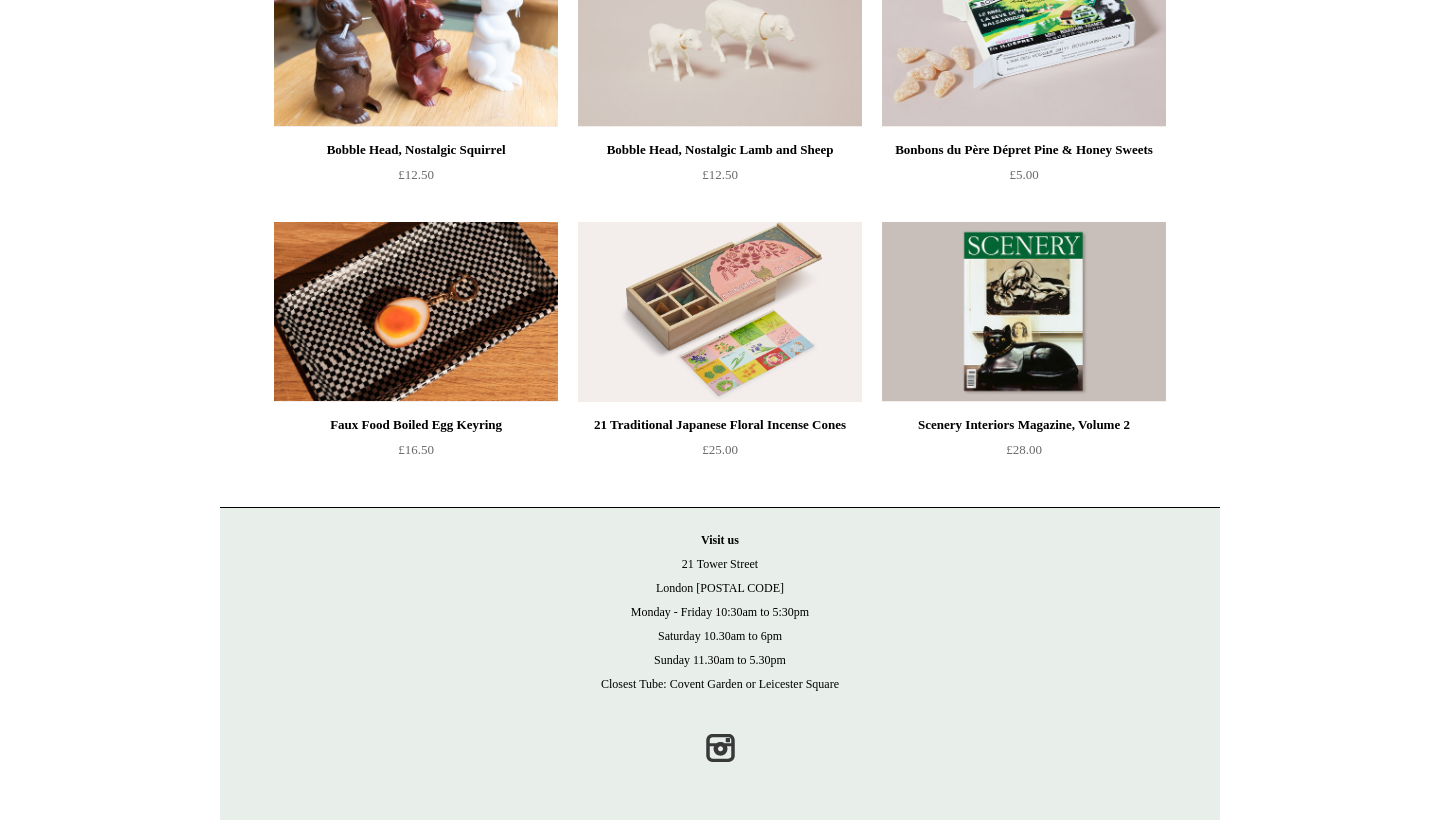 scroll, scrollTop: 1412, scrollLeft: 0, axis: vertical 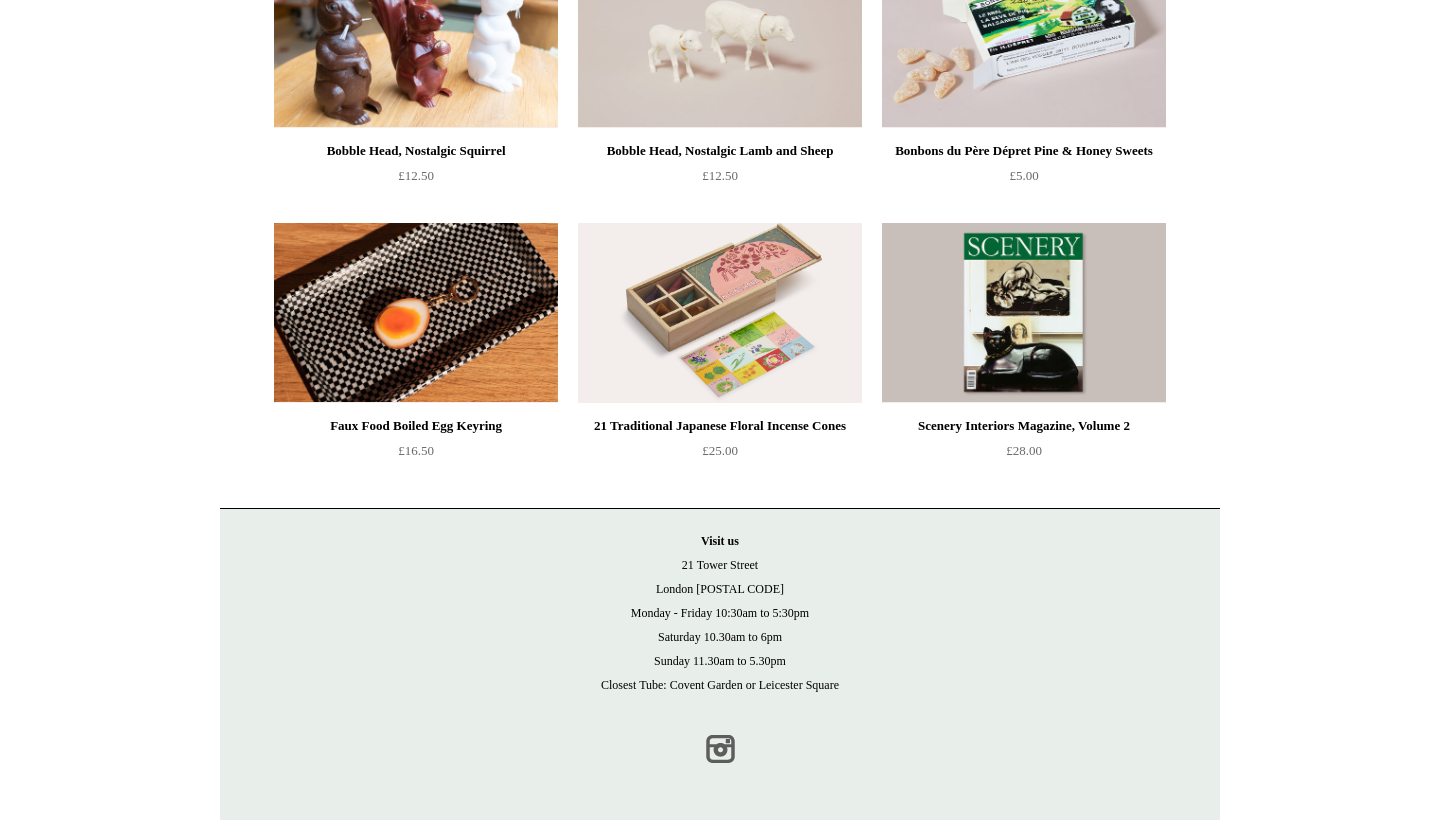 click on "Instagram" at bounding box center [720, 749] 